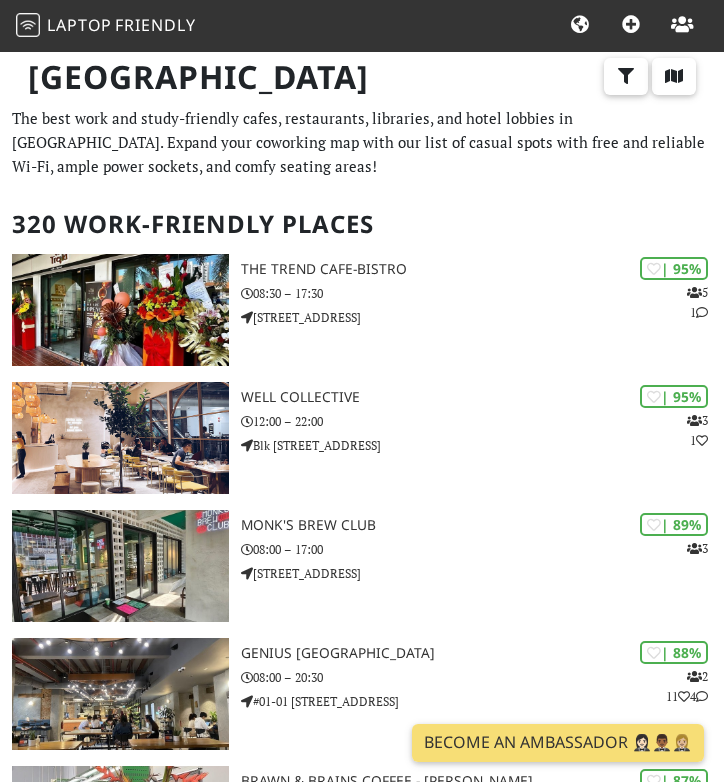 scroll, scrollTop: 0, scrollLeft: 0, axis: both 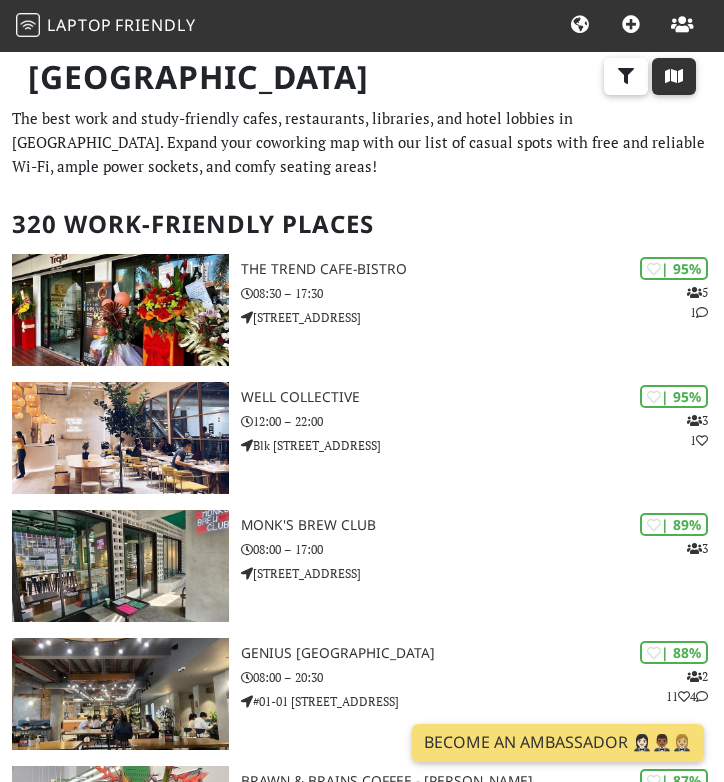click at bounding box center (674, 76) 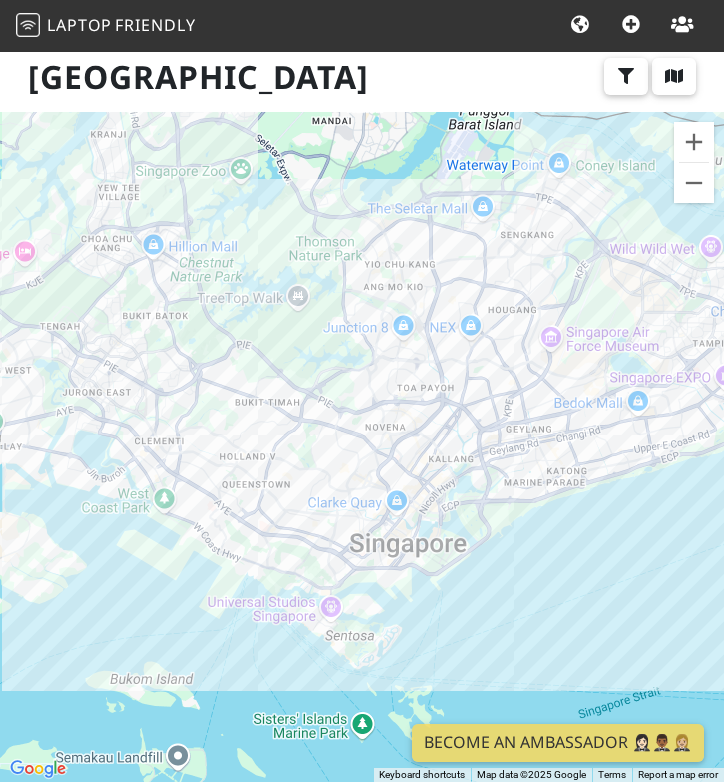 drag, startPoint x: 462, startPoint y: 507, endPoint x: 521, endPoint y: 326, distance: 190.37332 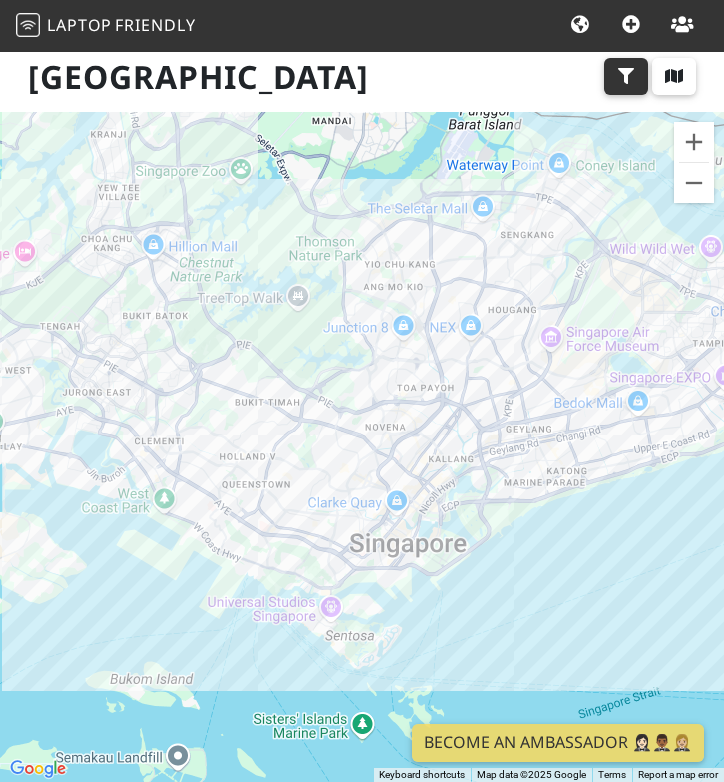 click at bounding box center [626, 77] 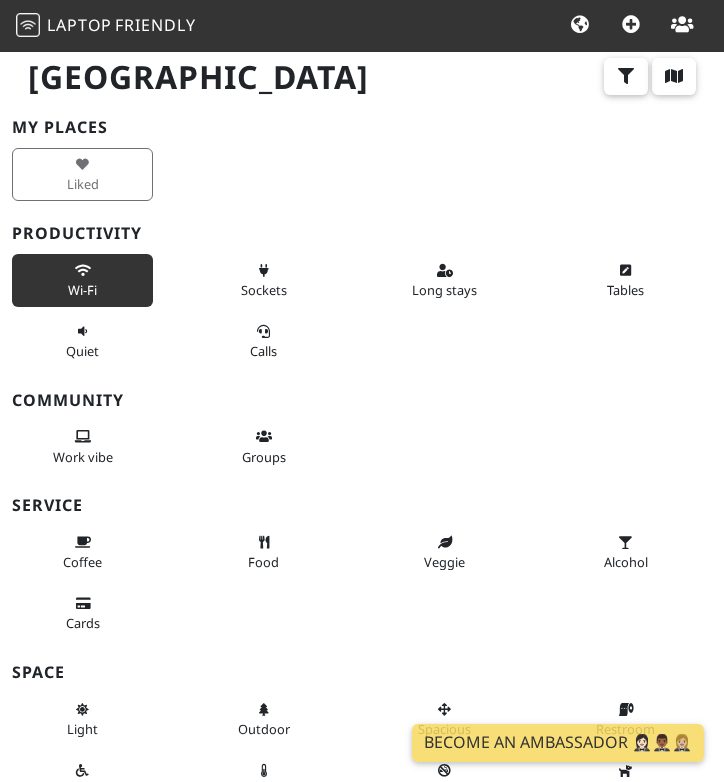 click on "Wi-Fi" at bounding box center [82, 290] 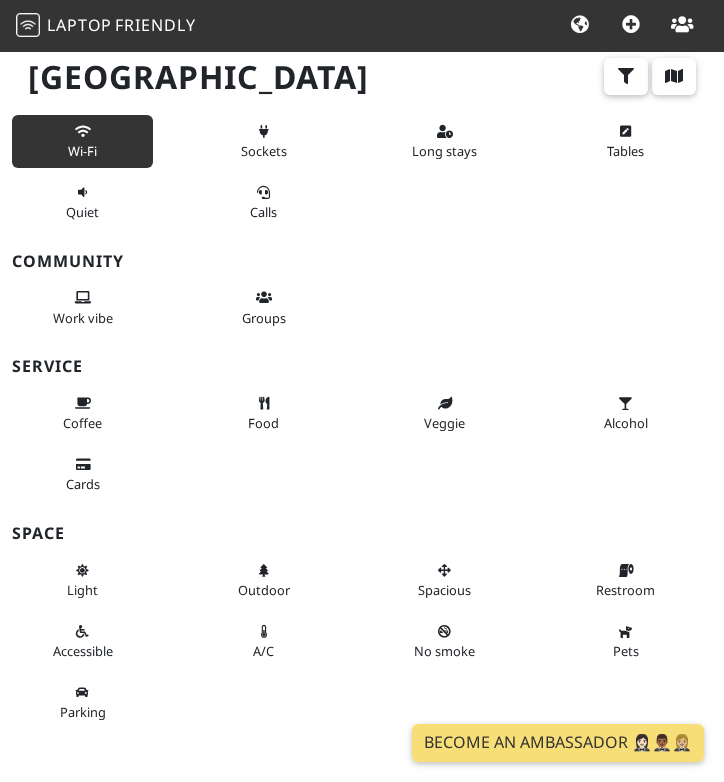 scroll, scrollTop: 162, scrollLeft: 0, axis: vertical 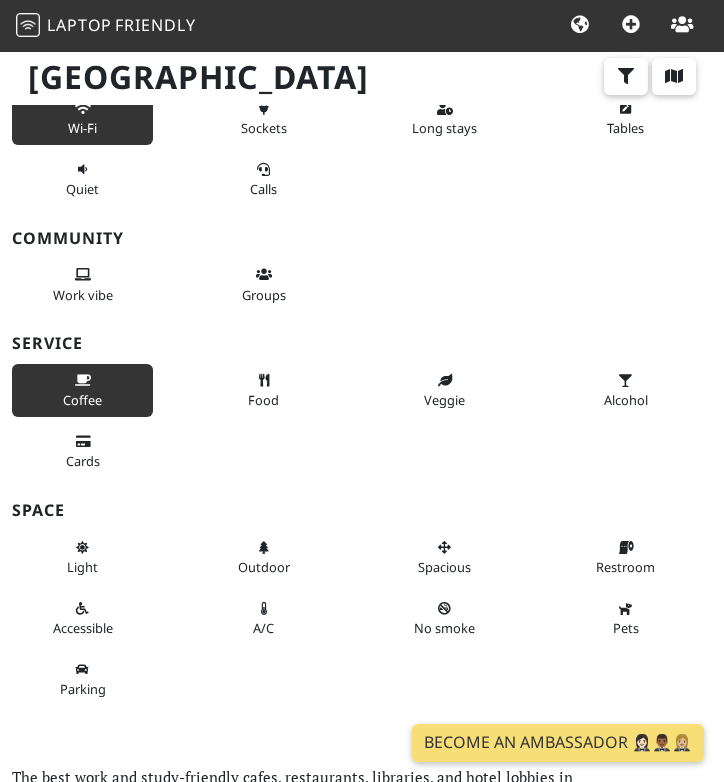 click on "Coffee" at bounding box center (82, 390) 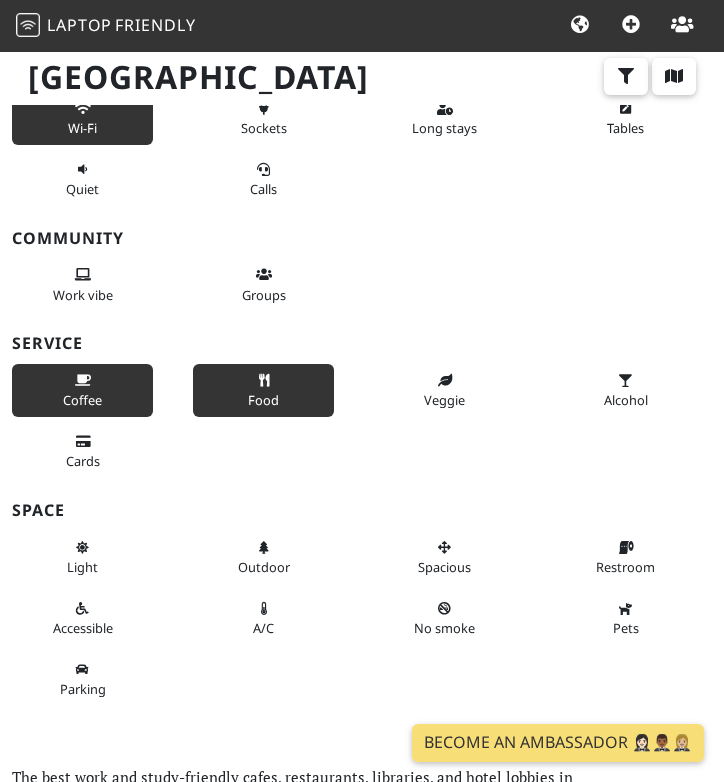 click at bounding box center (264, 381) 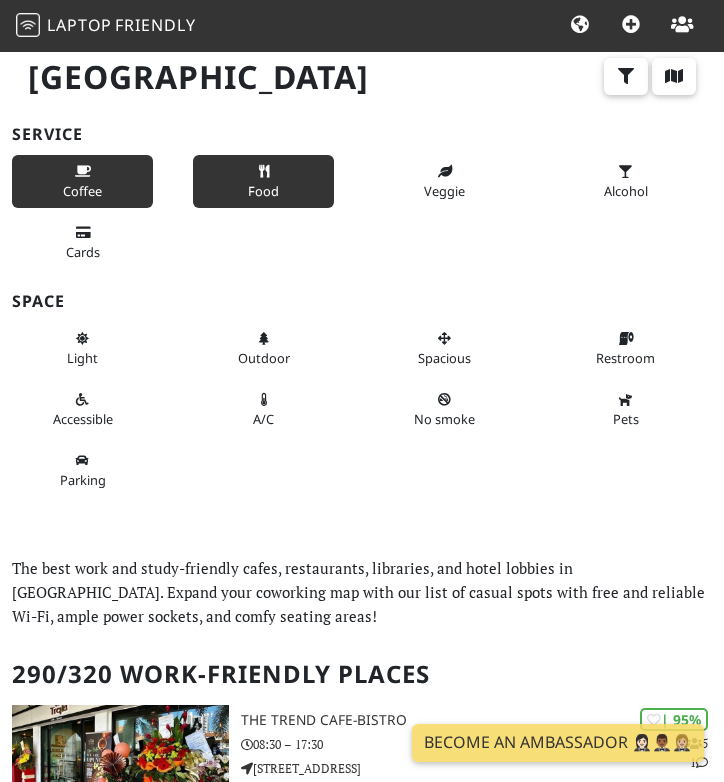 scroll, scrollTop: 389, scrollLeft: 0, axis: vertical 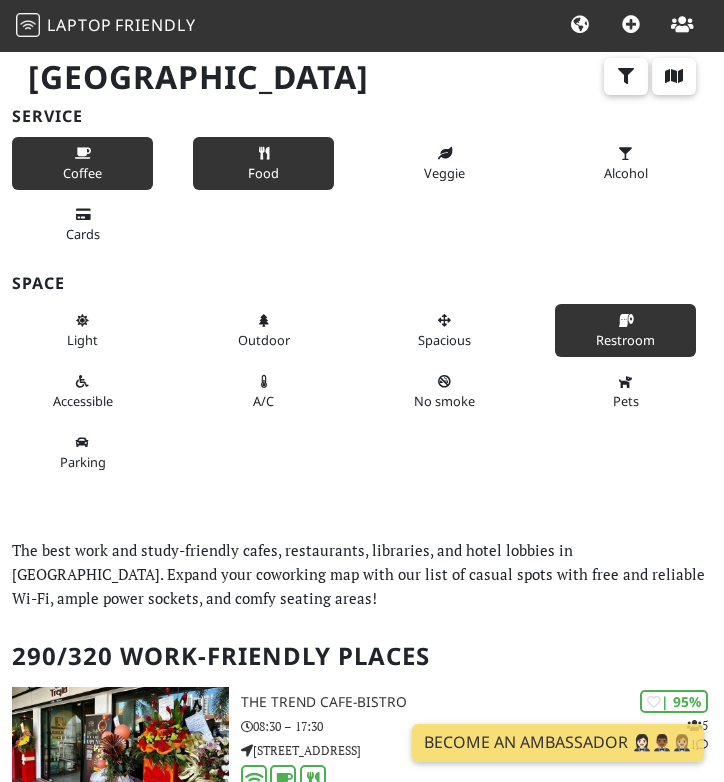 click on "Restroom" at bounding box center [625, 330] 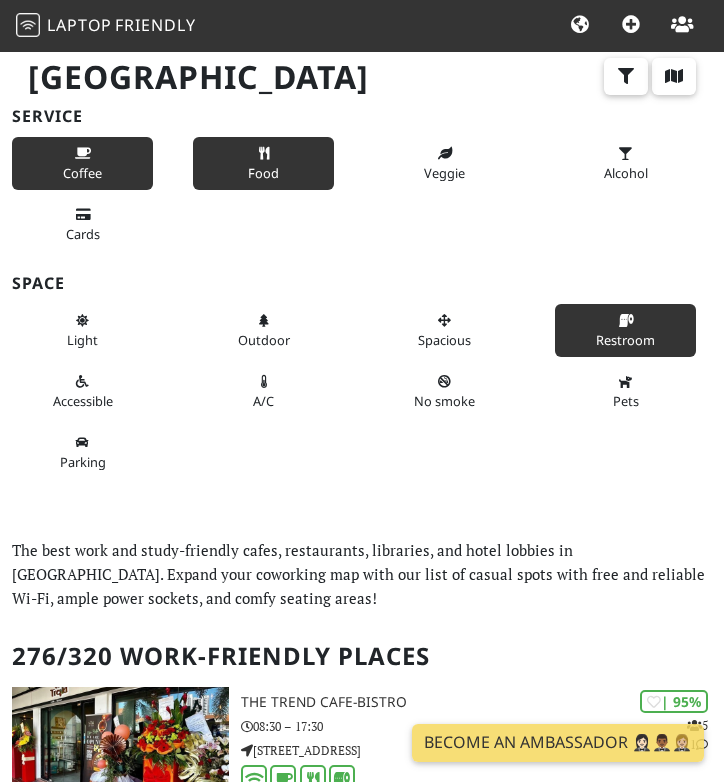 click on "A/C" at bounding box center [271, 391] 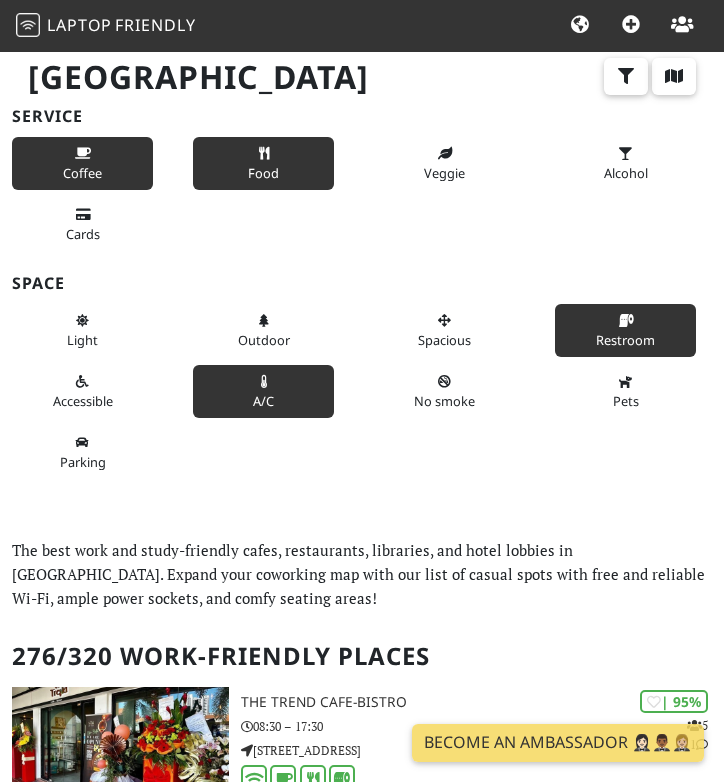 click on "A/C" at bounding box center [263, 391] 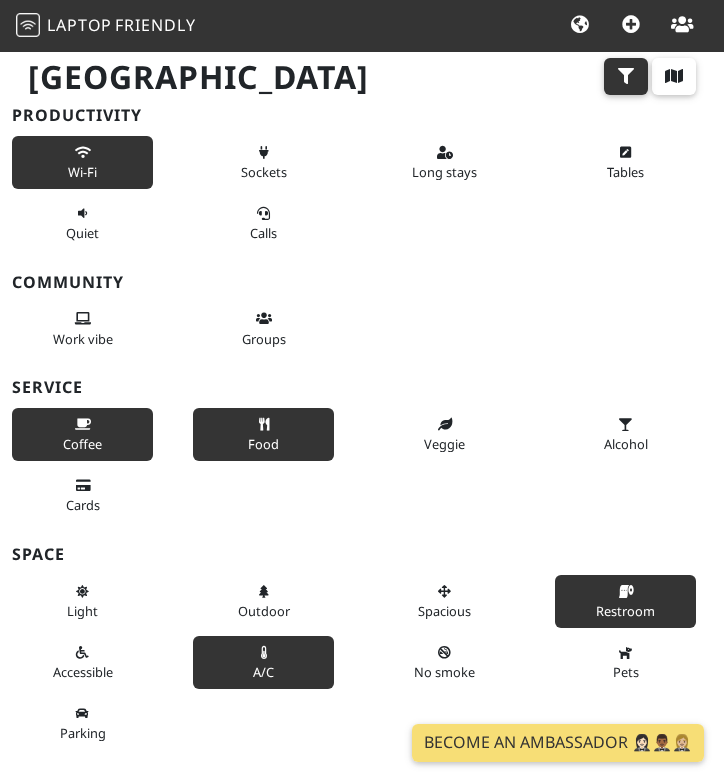 scroll, scrollTop: 0, scrollLeft: 0, axis: both 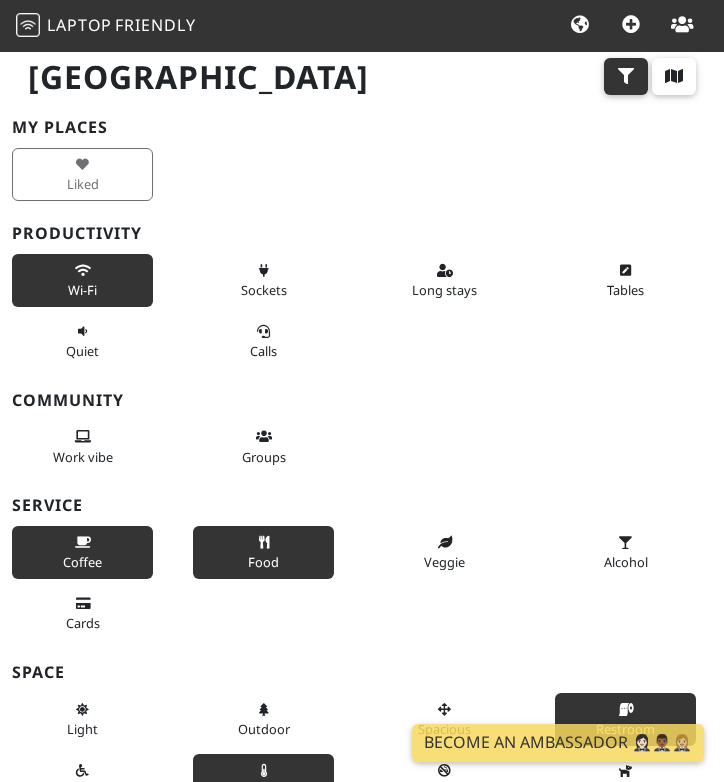 click at bounding box center [626, 76] 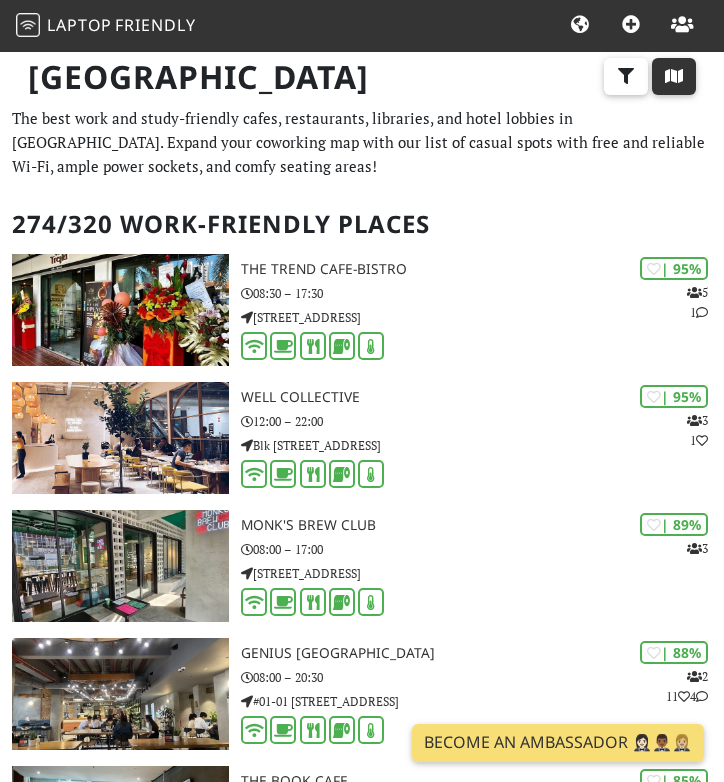 click at bounding box center (674, 76) 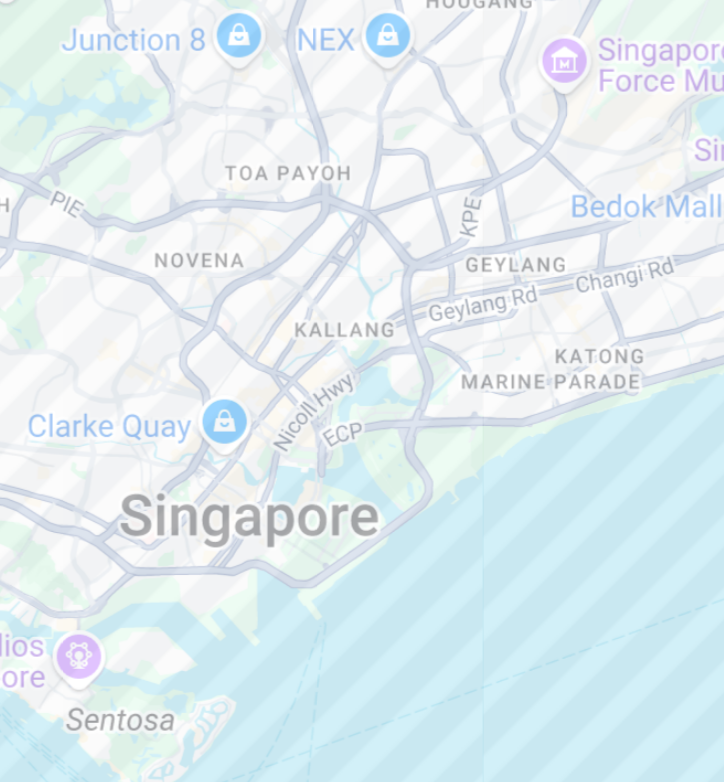 drag, startPoint x: 361, startPoint y: 471, endPoint x: 361, endPoint y: 344, distance: 127 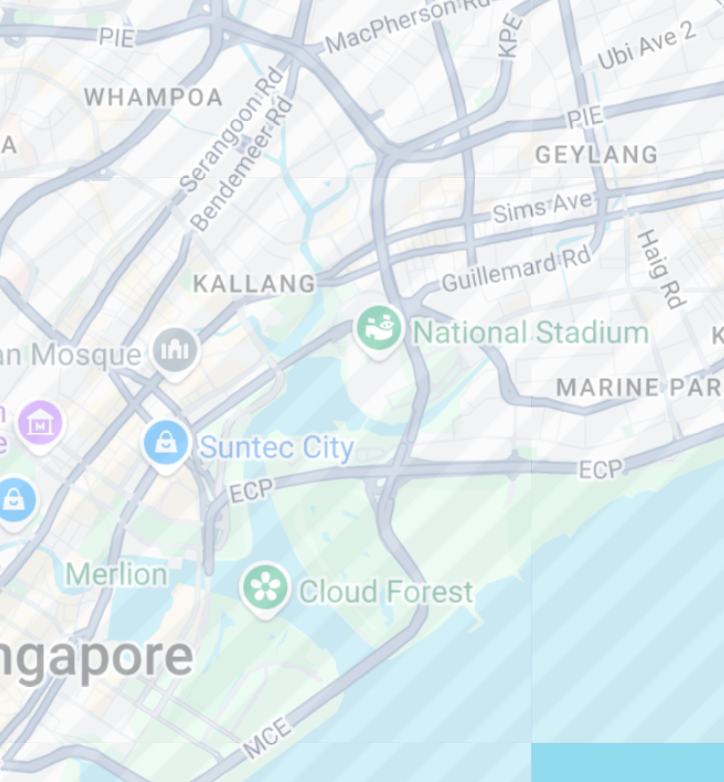 drag, startPoint x: 425, startPoint y: 404, endPoint x: 360, endPoint y: 458, distance: 84.50444 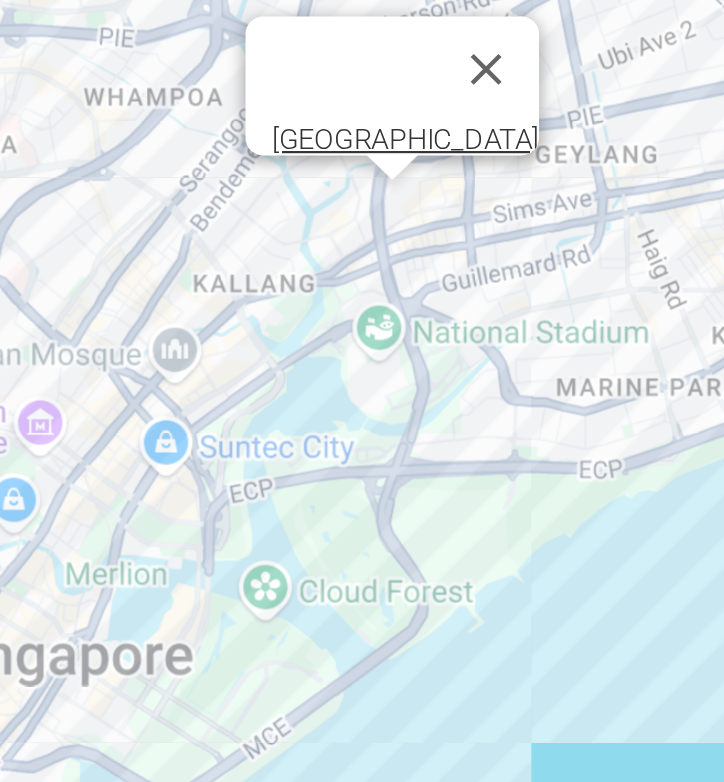 click on "To navigate, press the arrow keys. Geylang Drip City" at bounding box center (362, 447) 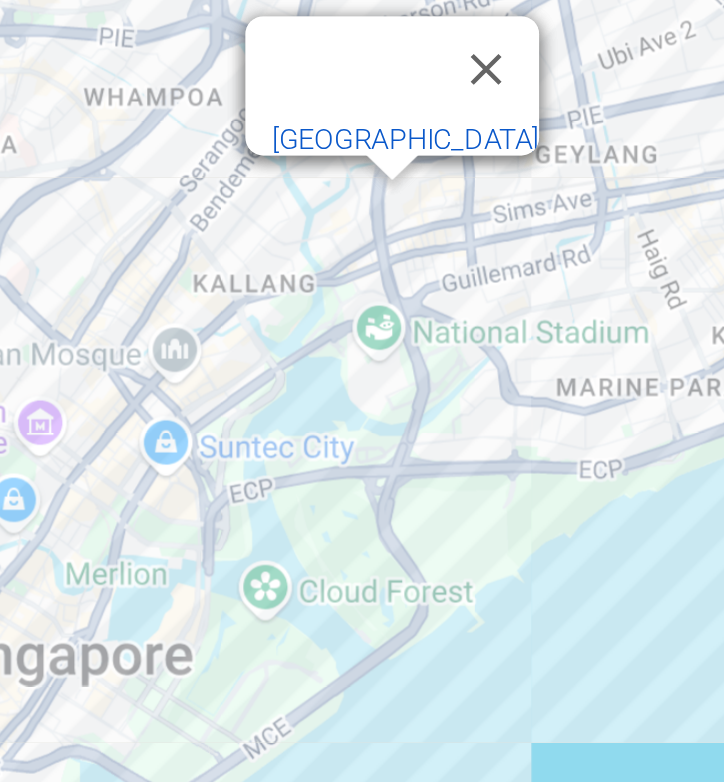 click on "Geylang Drip City" at bounding box center (374, 328) 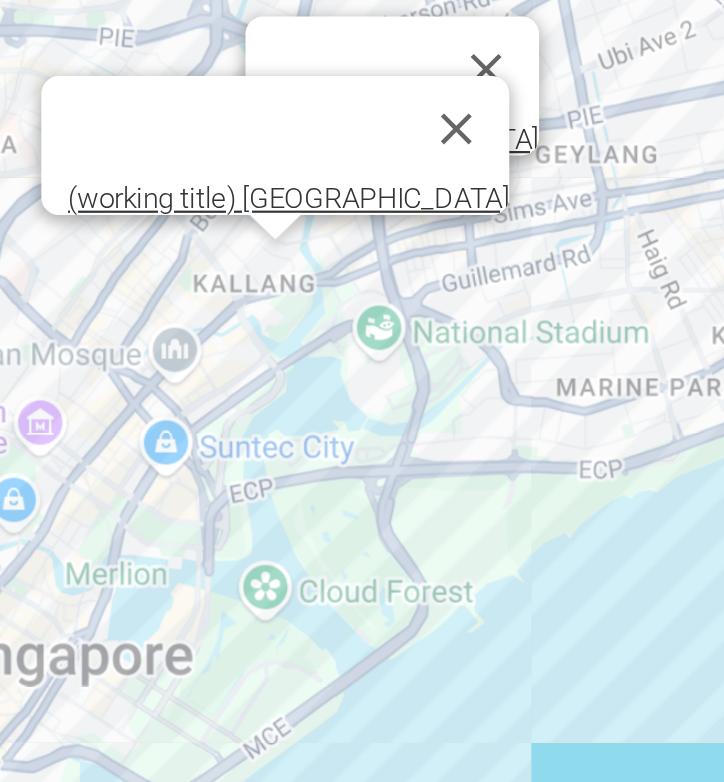 click on "To navigate, press the arrow keys. Geylang Drip City (working title) Riverside" at bounding box center (362, 447) 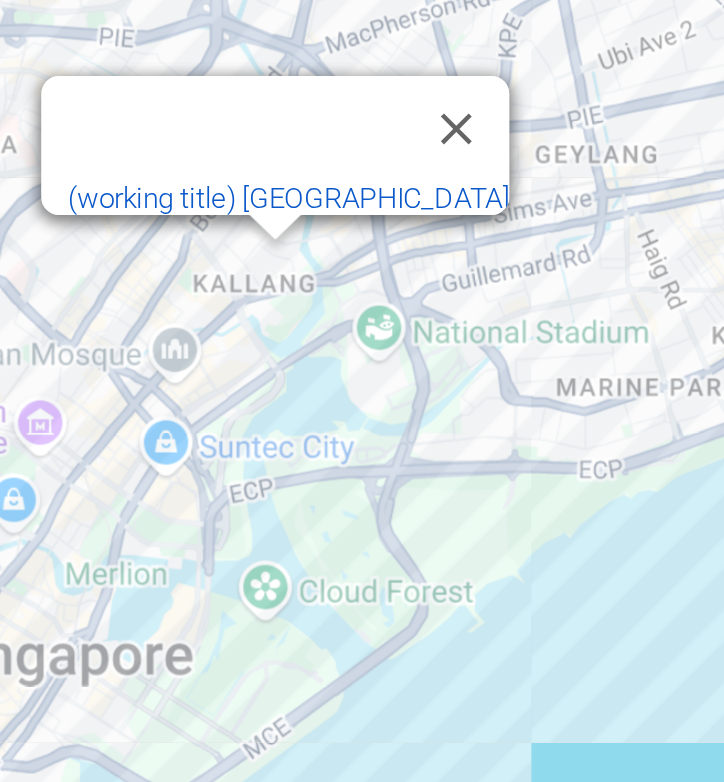 click on "(working title) Riverside" at bounding box center (321, 355) 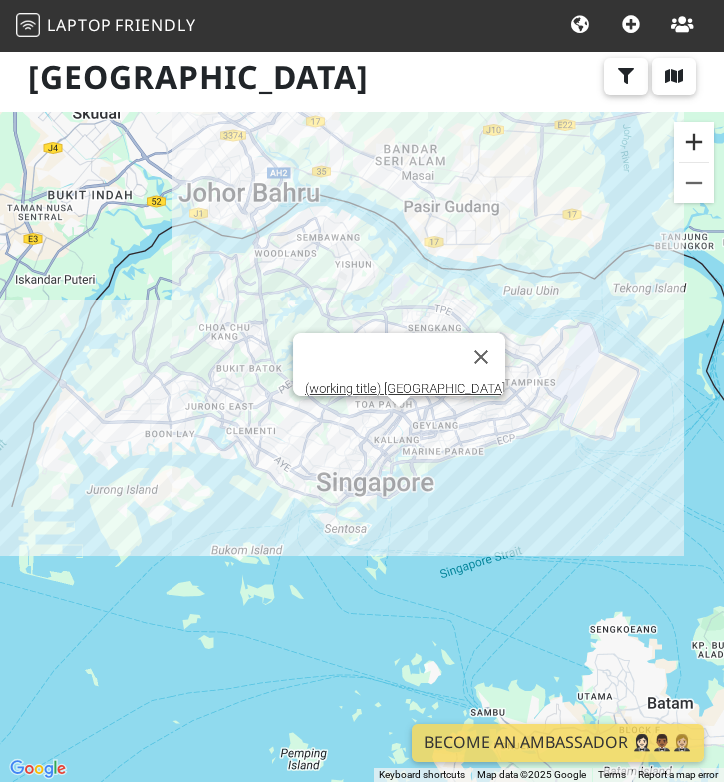 click at bounding box center [694, 142] 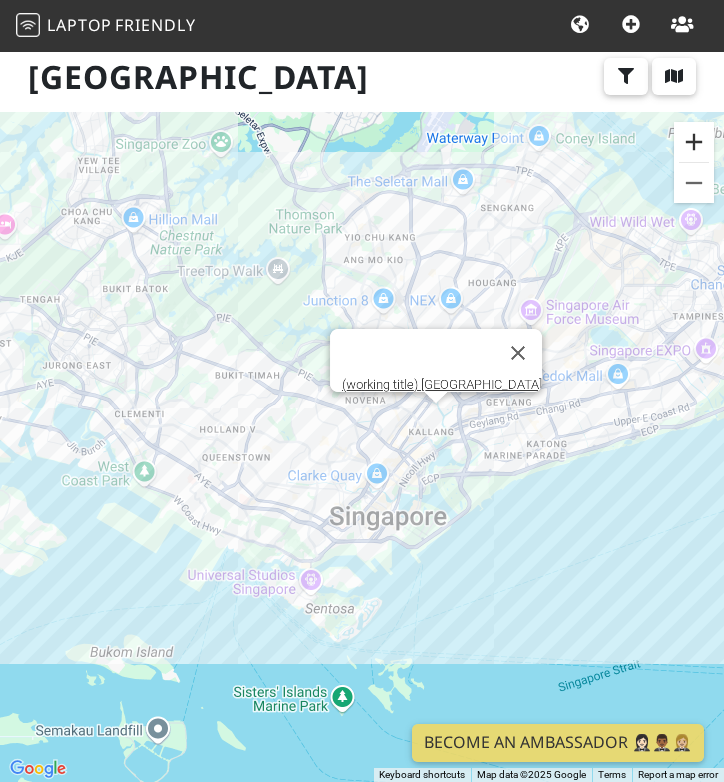 click at bounding box center (694, 142) 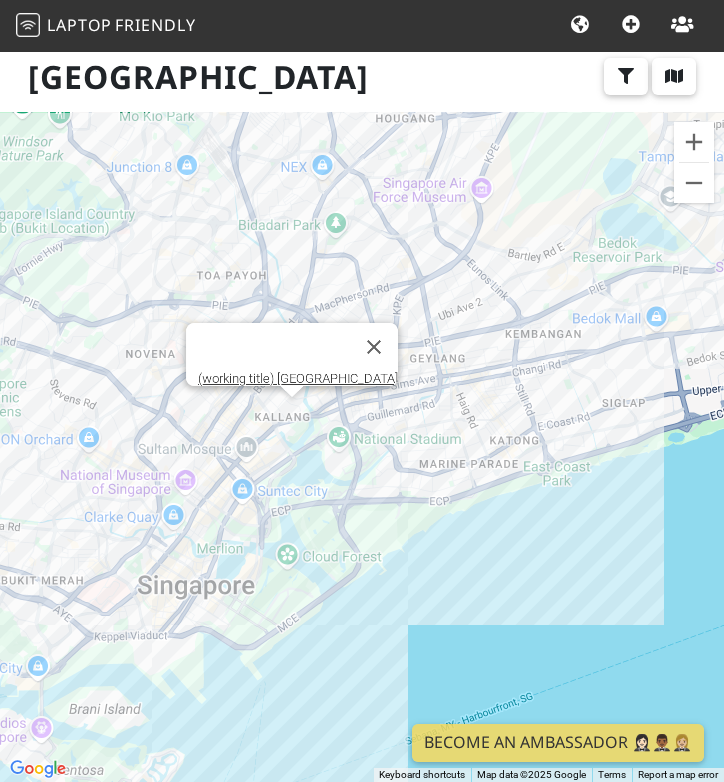 drag, startPoint x: 640, startPoint y: 626, endPoint x: 412, endPoint y: 624, distance: 228.00877 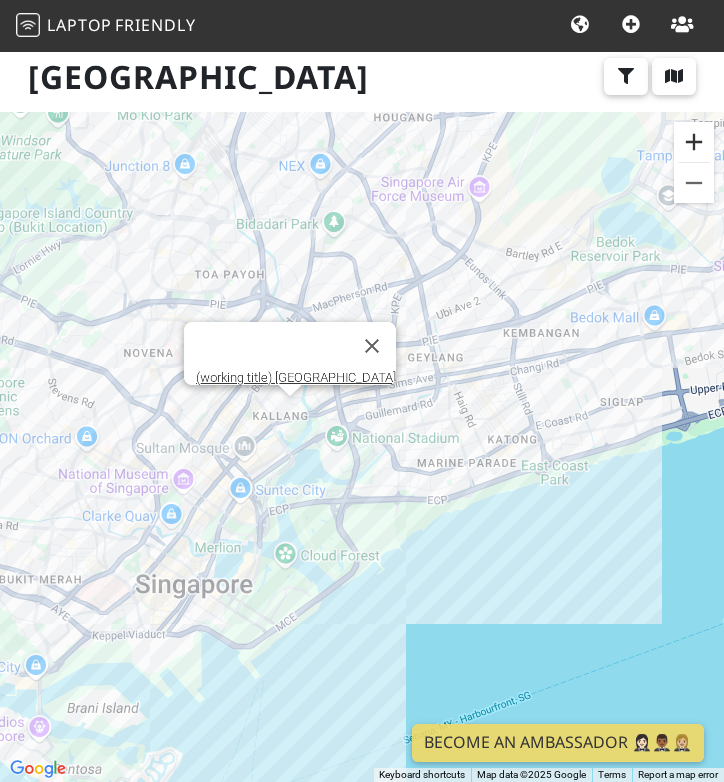 click at bounding box center (694, 142) 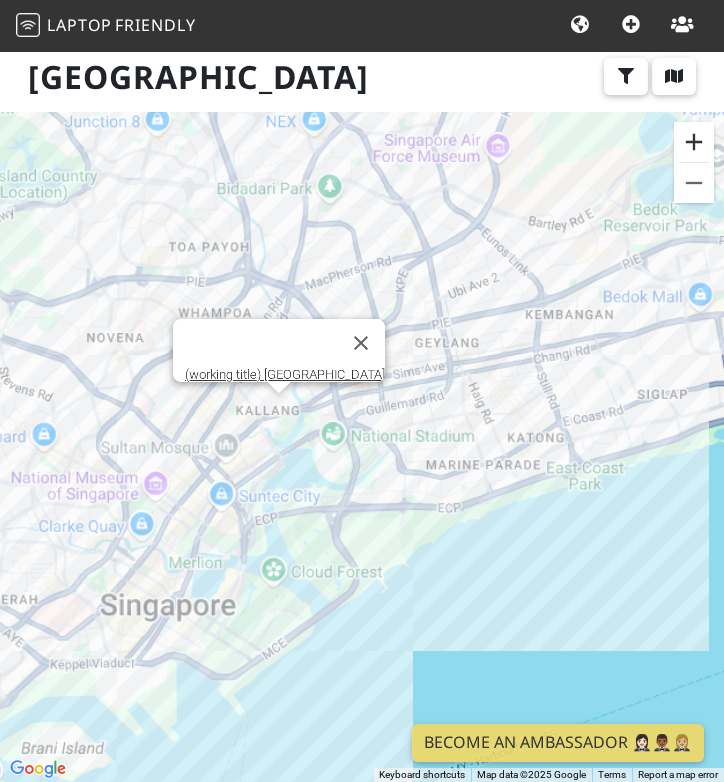 click at bounding box center [694, 142] 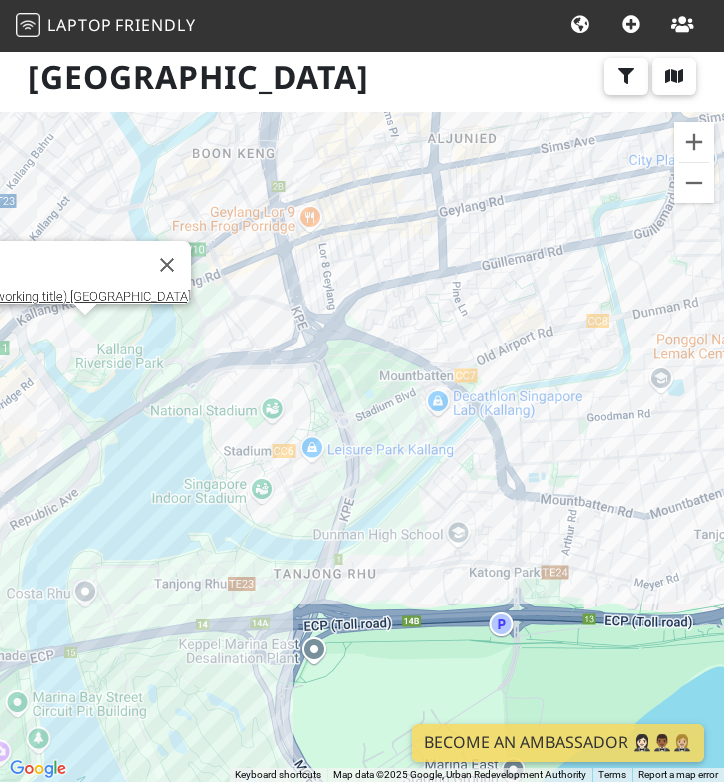 drag, startPoint x: 582, startPoint y: 567, endPoint x: 585, endPoint y: 538, distance: 29.15476 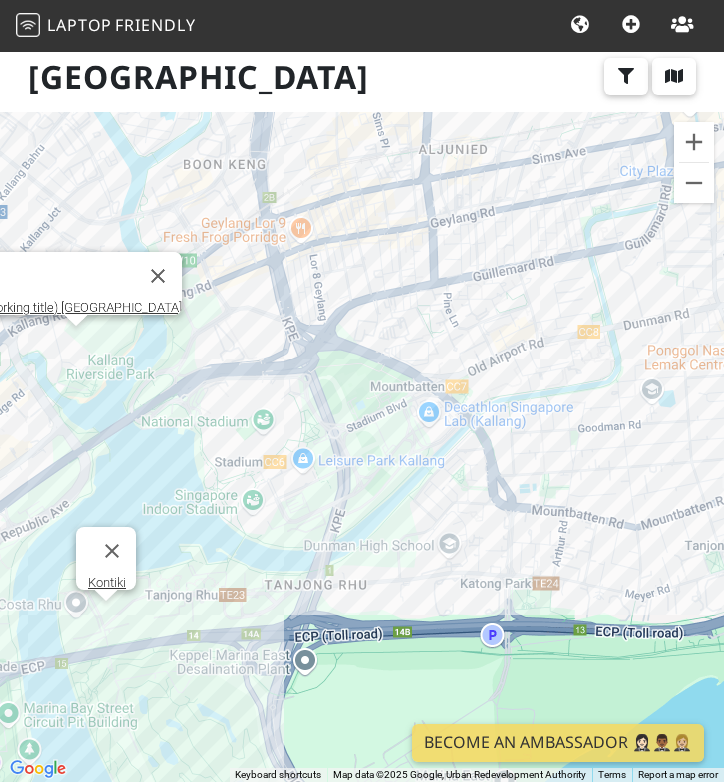 click on "To navigate, press the arrow keys. (working title) Riverside Kontiki" at bounding box center [362, 447] 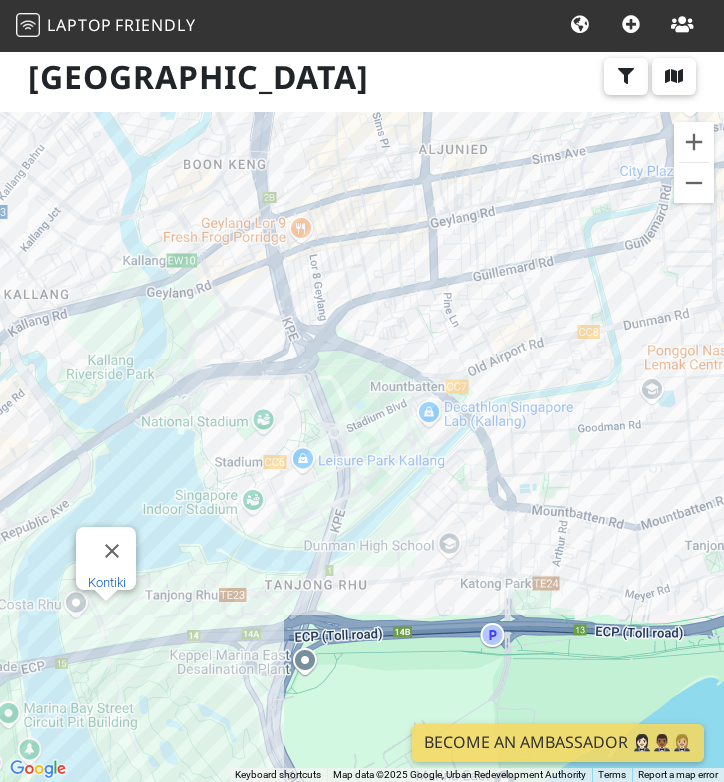 click on "Kontiki" at bounding box center [107, 582] 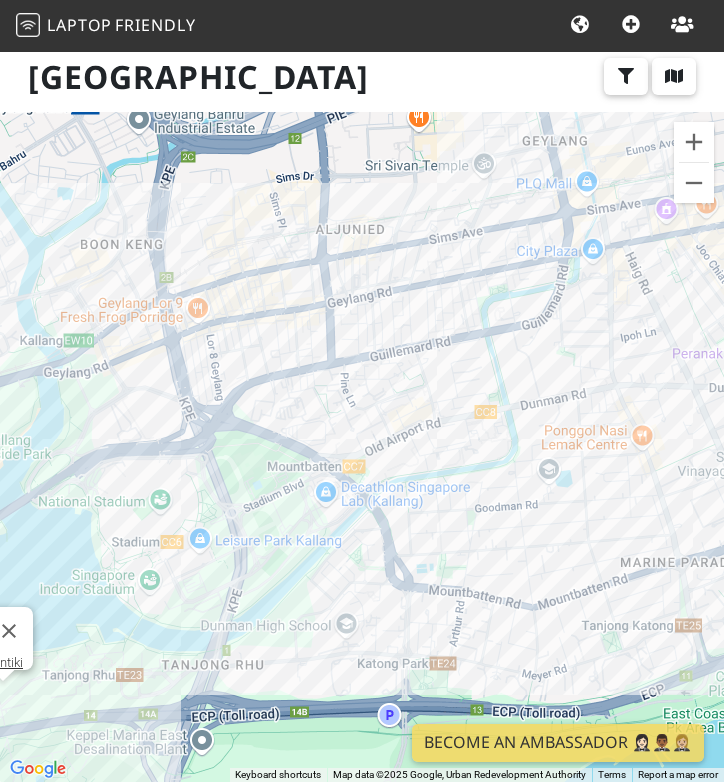 drag, startPoint x: 505, startPoint y: 499, endPoint x: 248, endPoint y: 578, distance: 268.868 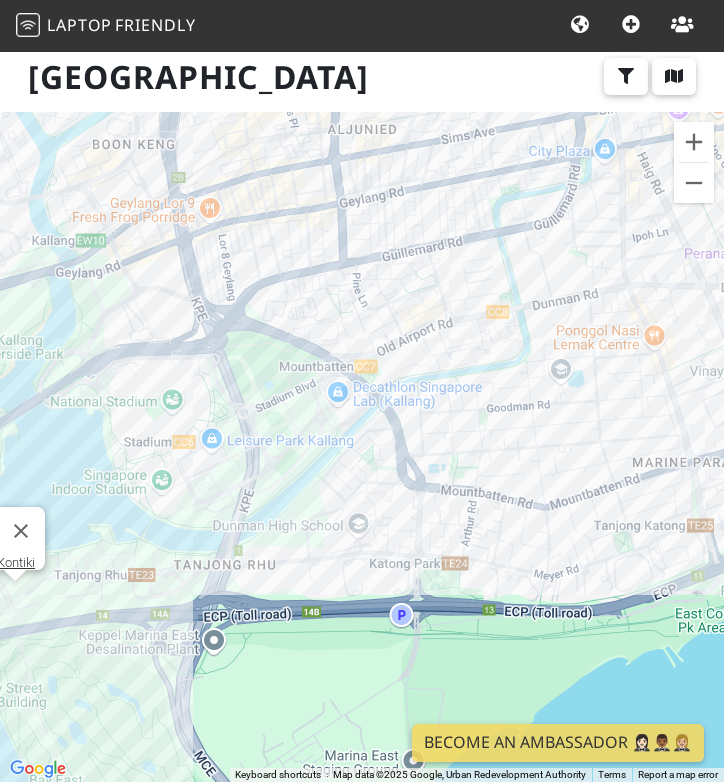 drag, startPoint x: 606, startPoint y: 518, endPoint x: 731, endPoint y: 367, distance: 196.02551 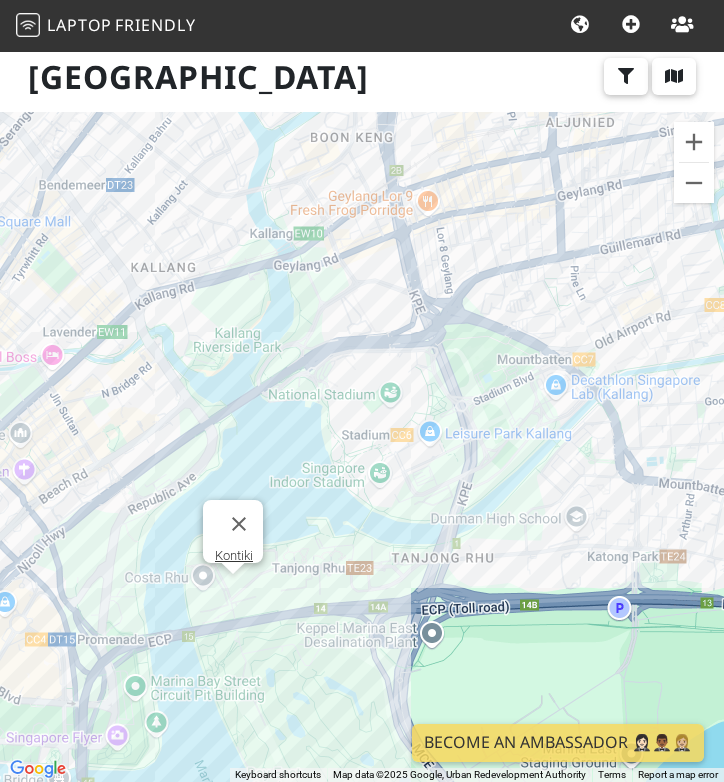 drag, startPoint x: 286, startPoint y: 171, endPoint x: 384, endPoint y: 249, distance: 125.25175 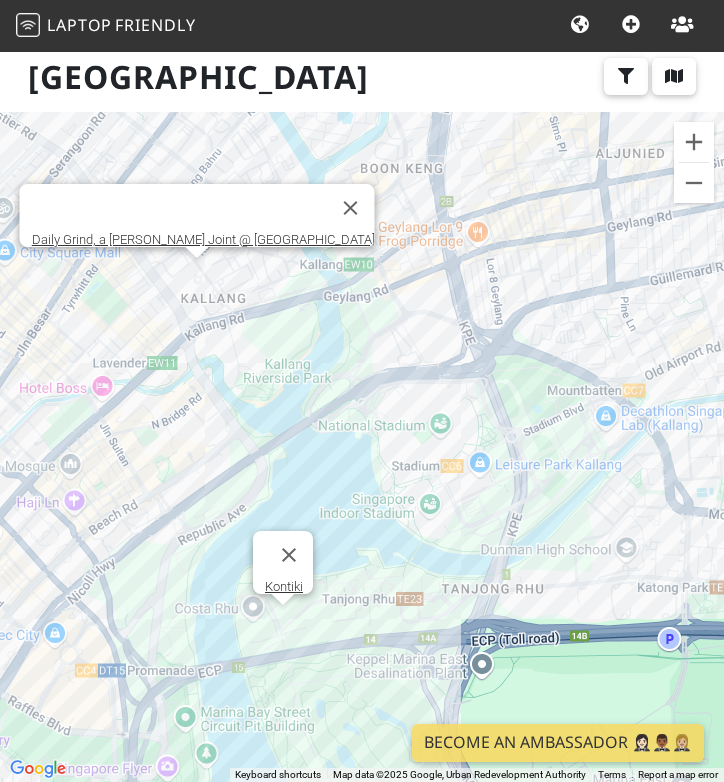 click on "To navigate, press the arrow keys. Kontiki Daily Grind, a SPINELLI Joint @ Aperia Mall" at bounding box center (362, 447) 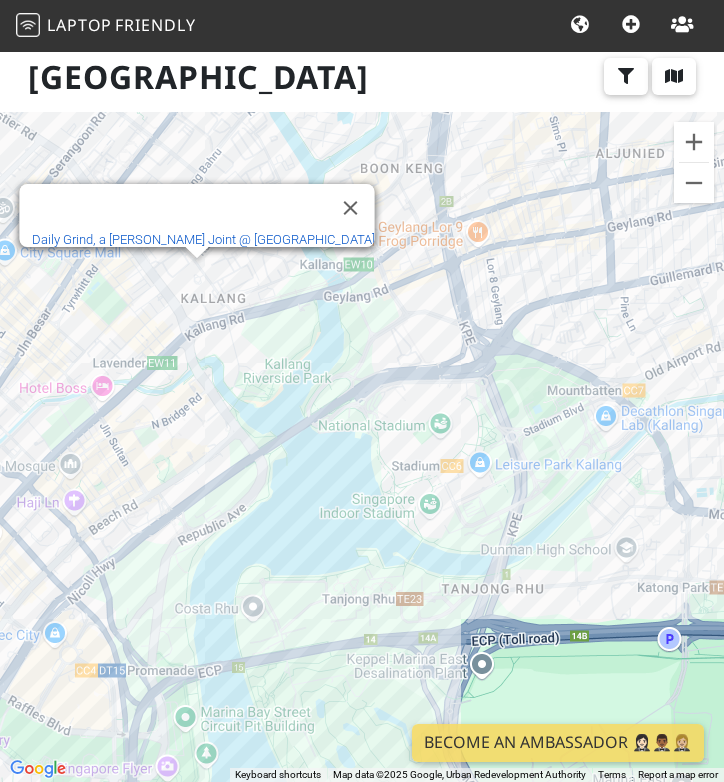 click on "Daily Grind, a SPINELLI Joint @ Aperia Mall" at bounding box center [203, 239] 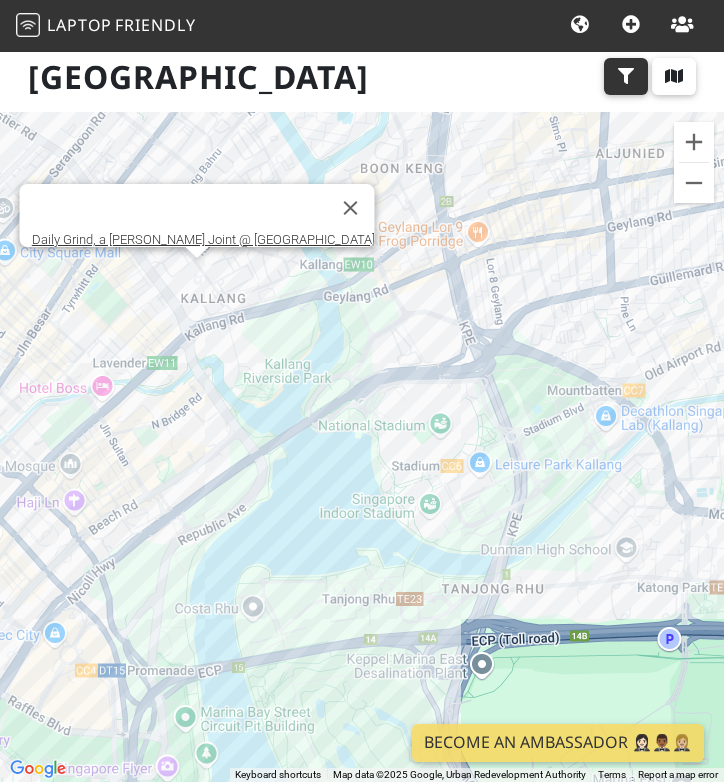 click at bounding box center [626, 76] 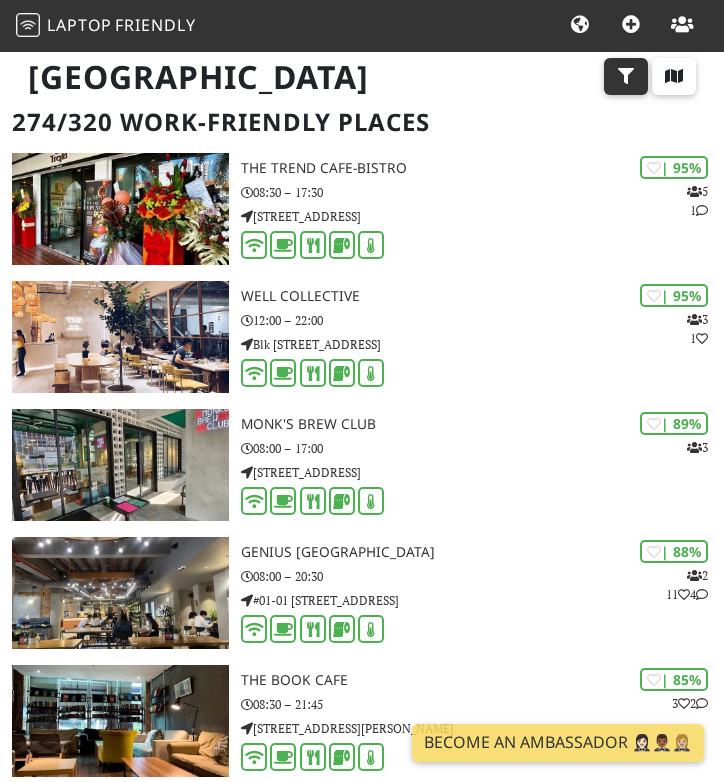 scroll, scrollTop: 924, scrollLeft: 0, axis: vertical 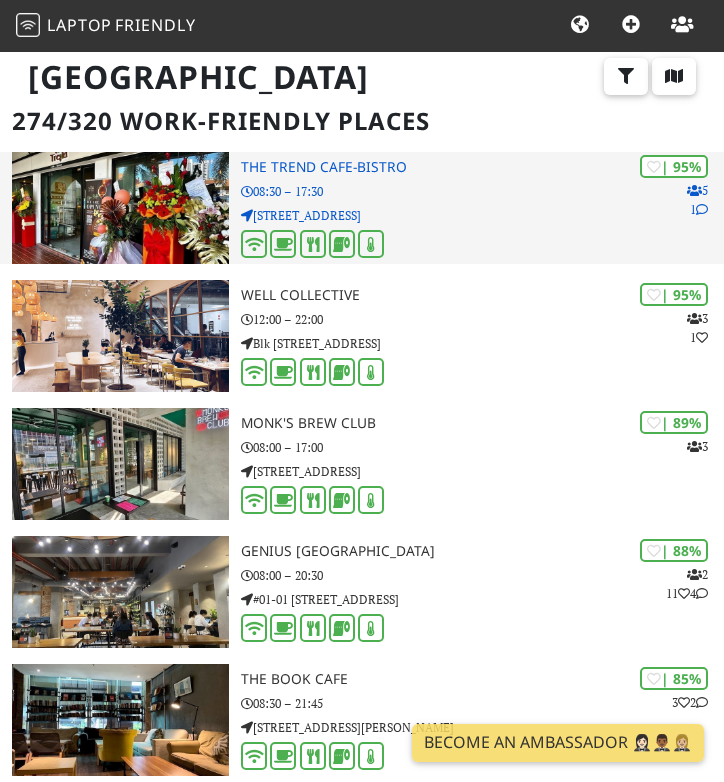 click on "The Trend cafe-bistro" at bounding box center [482, 167] 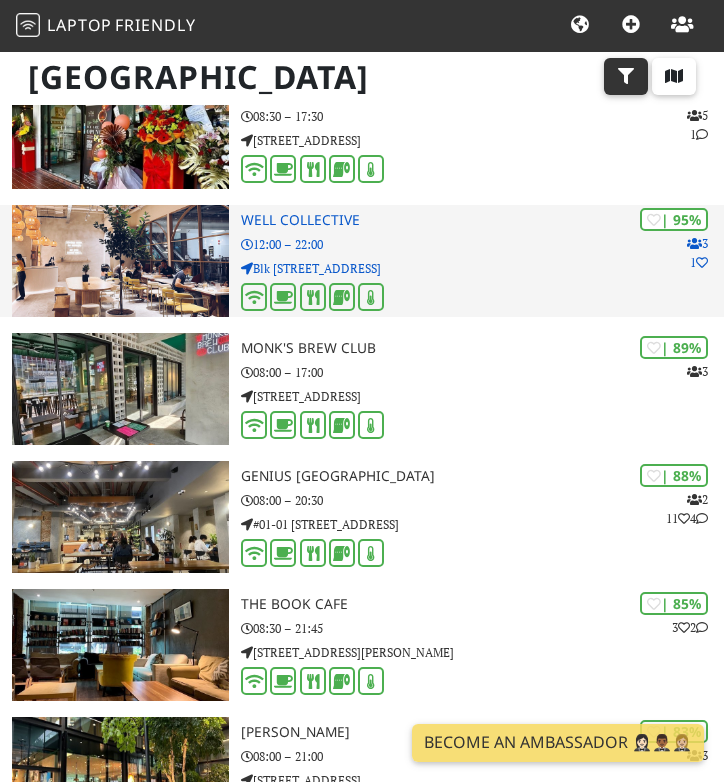 scroll, scrollTop: 1009, scrollLeft: 0, axis: vertical 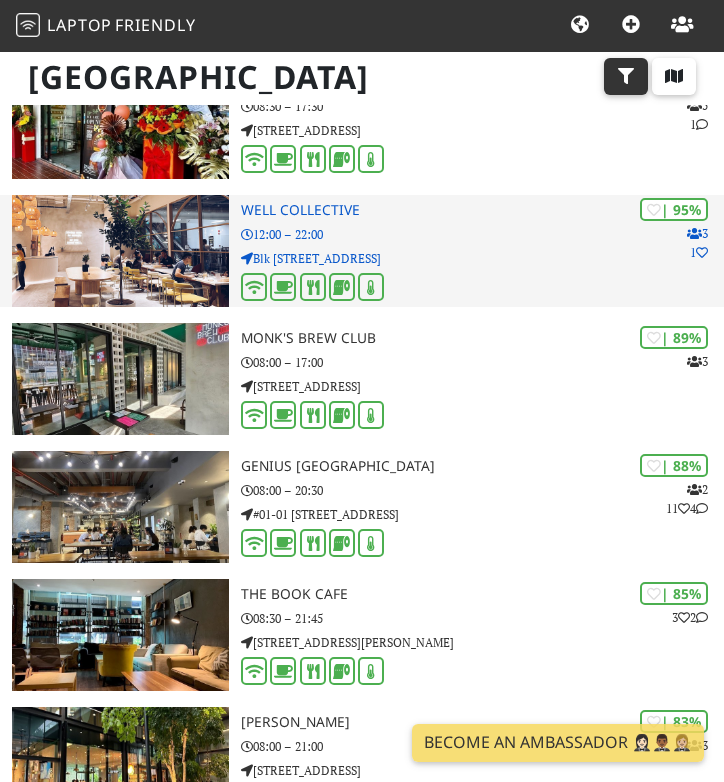 type 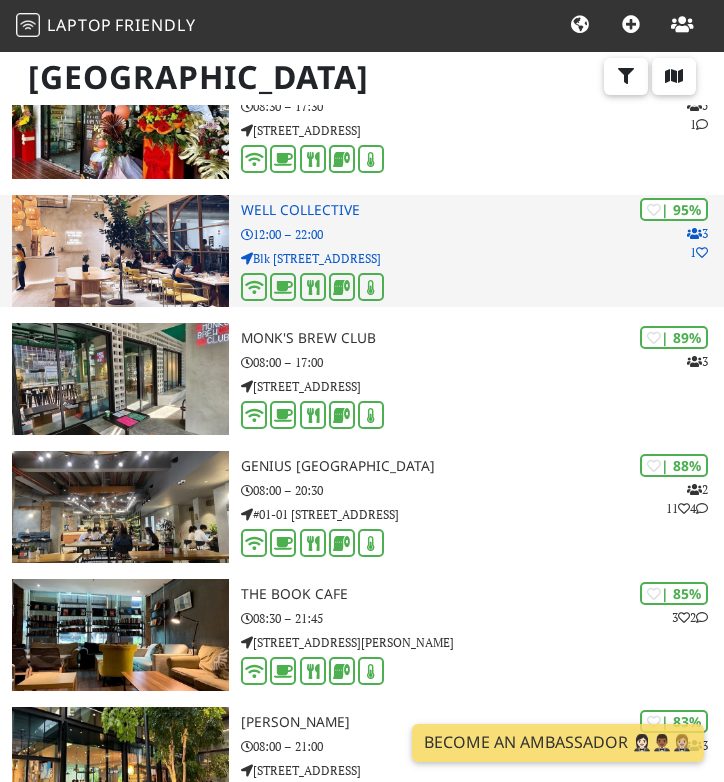 click at bounding box center (120, 251) 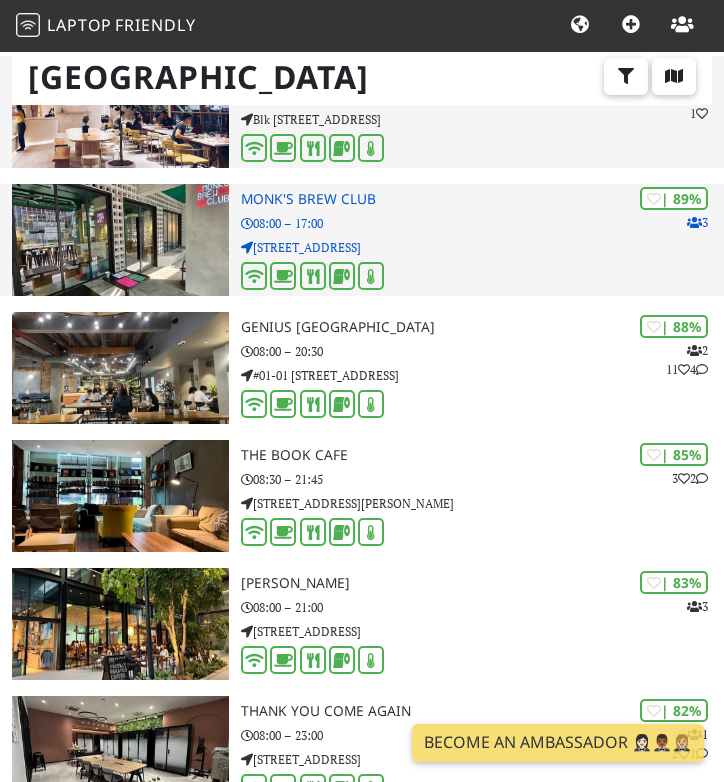 scroll, scrollTop: 1152, scrollLeft: 0, axis: vertical 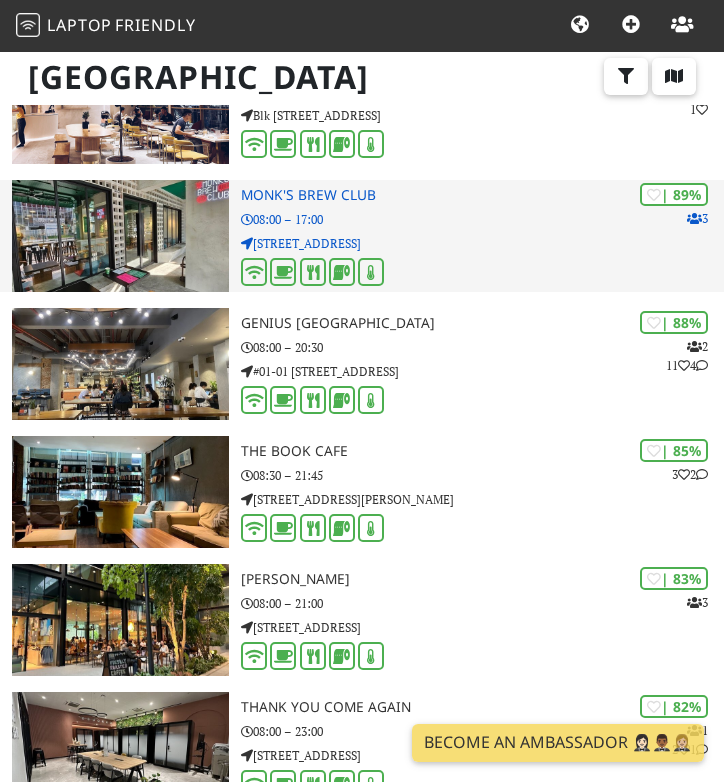 click on "57 E Coast Rd" at bounding box center (482, 243) 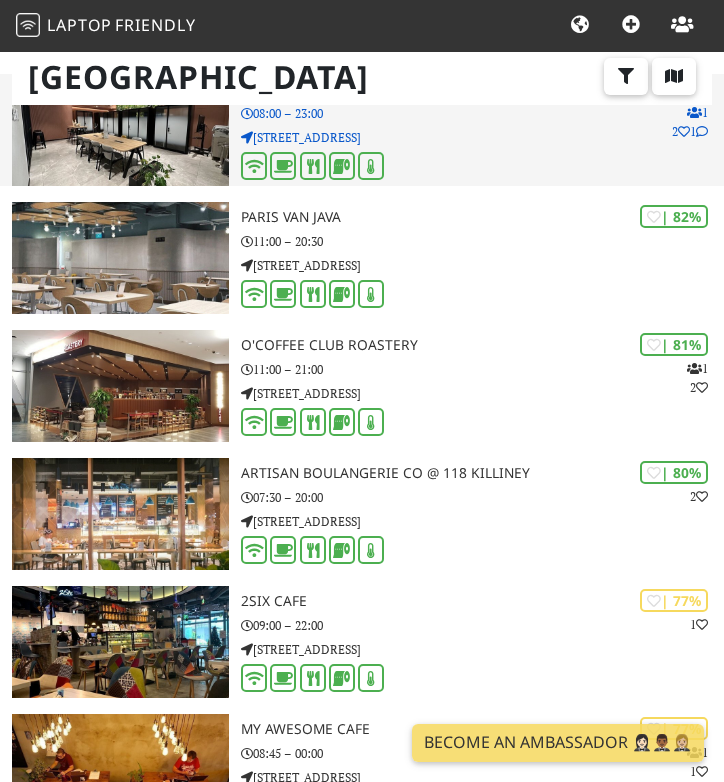 scroll, scrollTop: 1772, scrollLeft: 0, axis: vertical 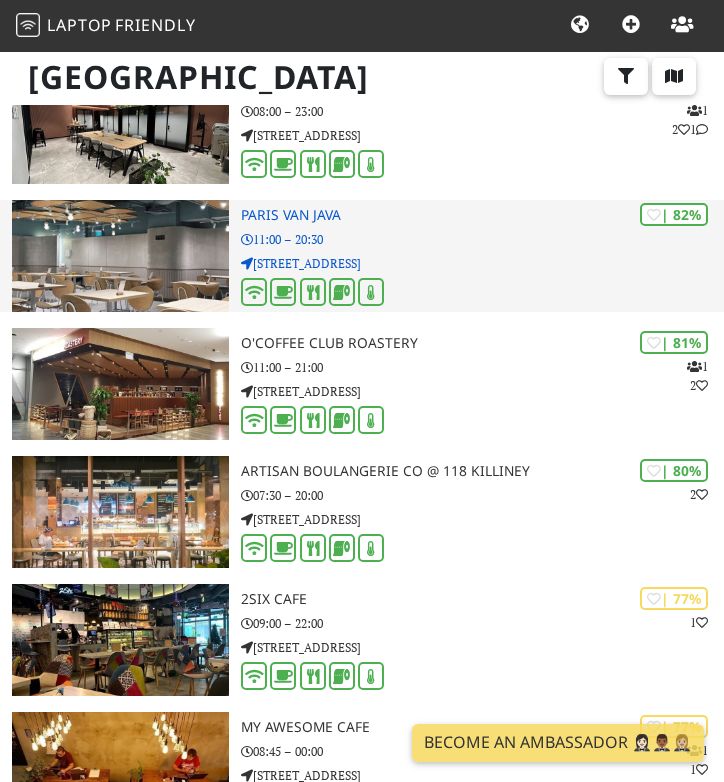 click on "11:00 – 20:30" at bounding box center [482, 239] 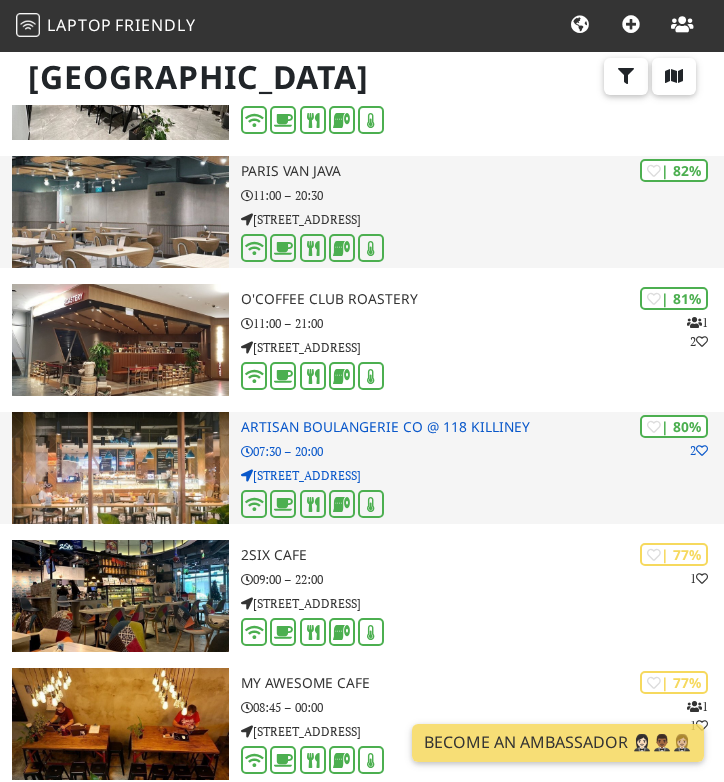 scroll, scrollTop: 1832, scrollLeft: 0, axis: vertical 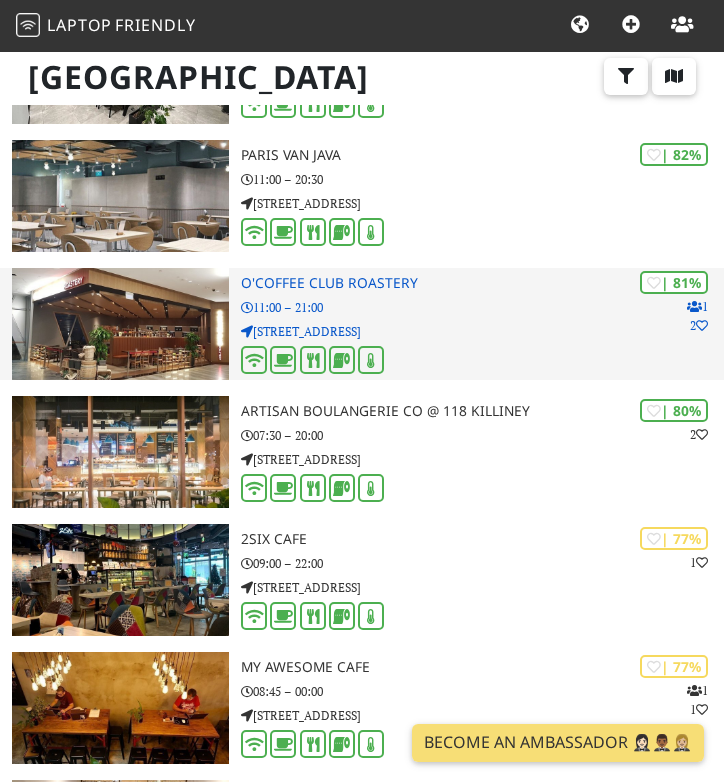 click on "11:00 – 21:00" at bounding box center [482, 307] 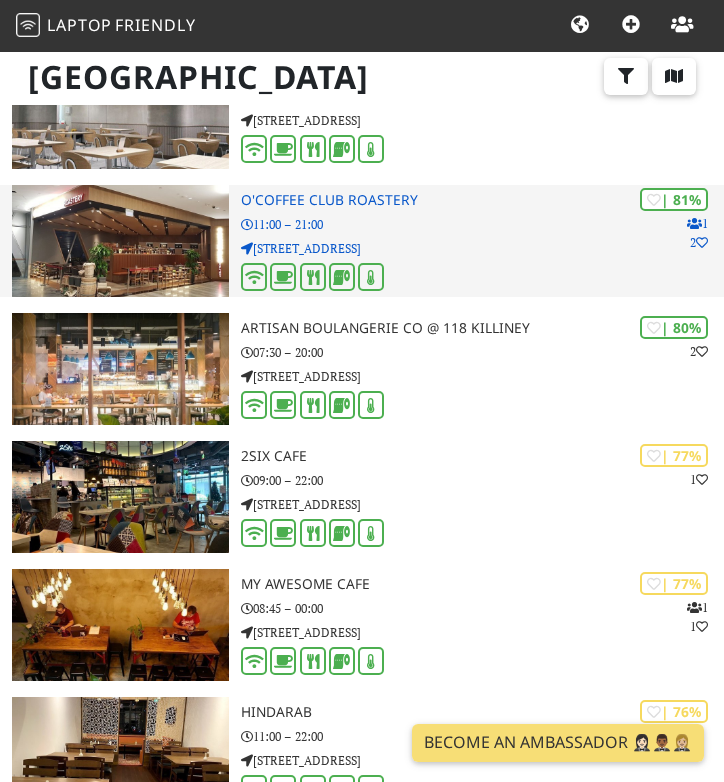 scroll, scrollTop: 1918, scrollLeft: 0, axis: vertical 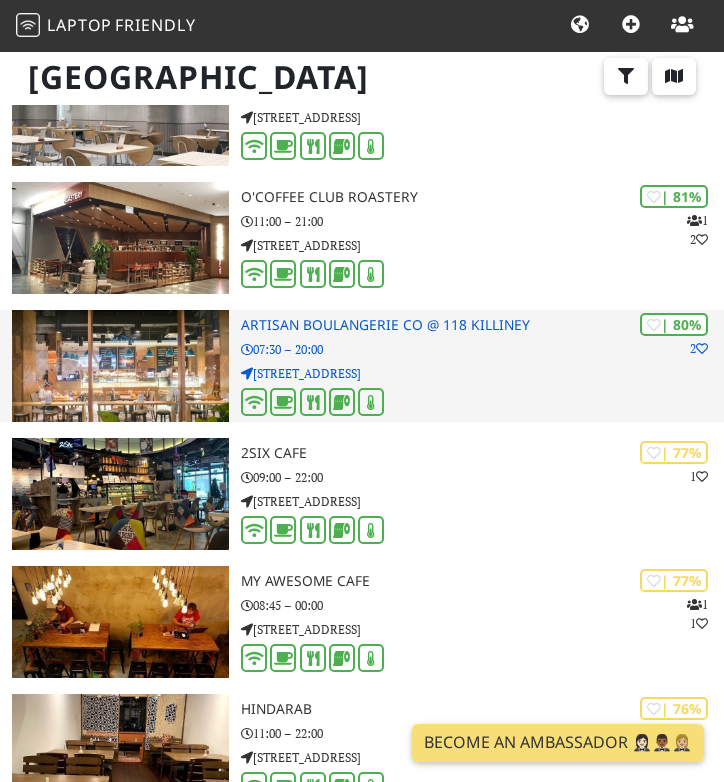 click on "07:30 – 20:00" at bounding box center (482, 349) 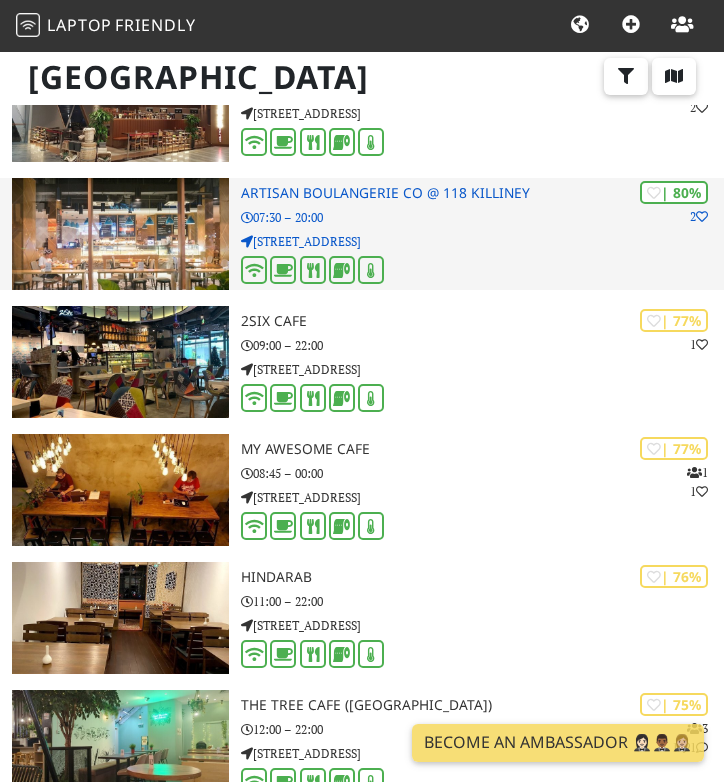 scroll, scrollTop: 2051, scrollLeft: 0, axis: vertical 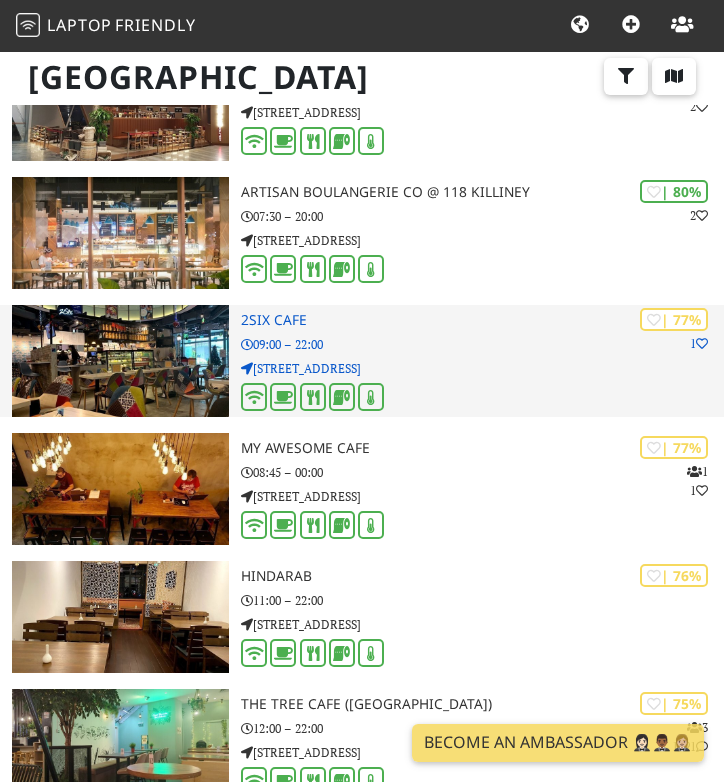 click on "09:00 – 22:00" at bounding box center (482, 344) 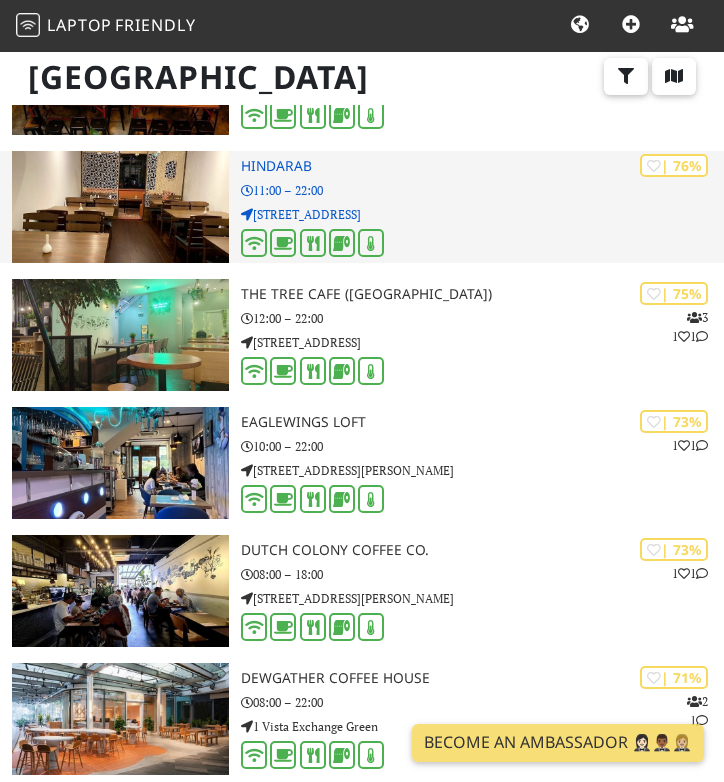 scroll, scrollTop: 2491, scrollLeft: 0, axis: vertical 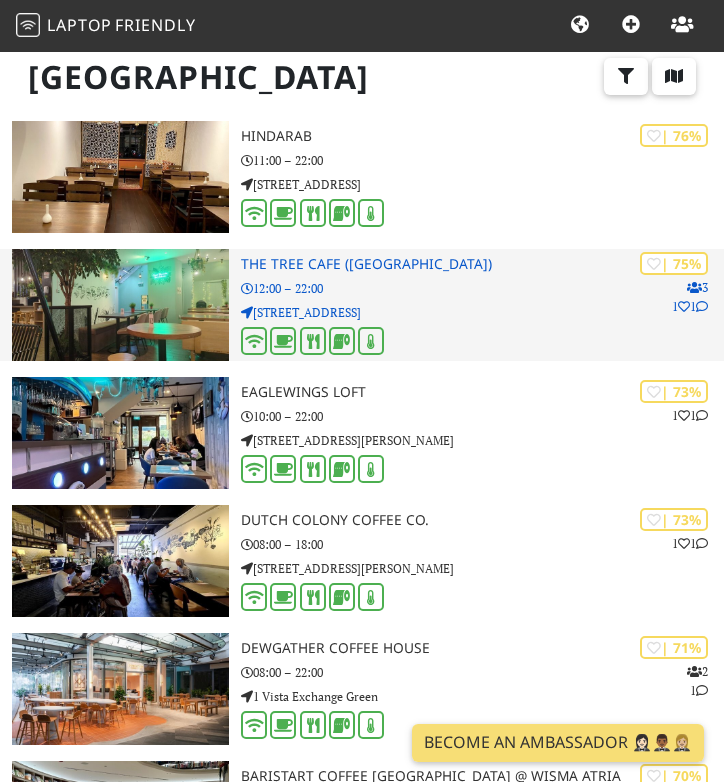 click on "12:00 – 22:00" at bounding box center (482, 288) 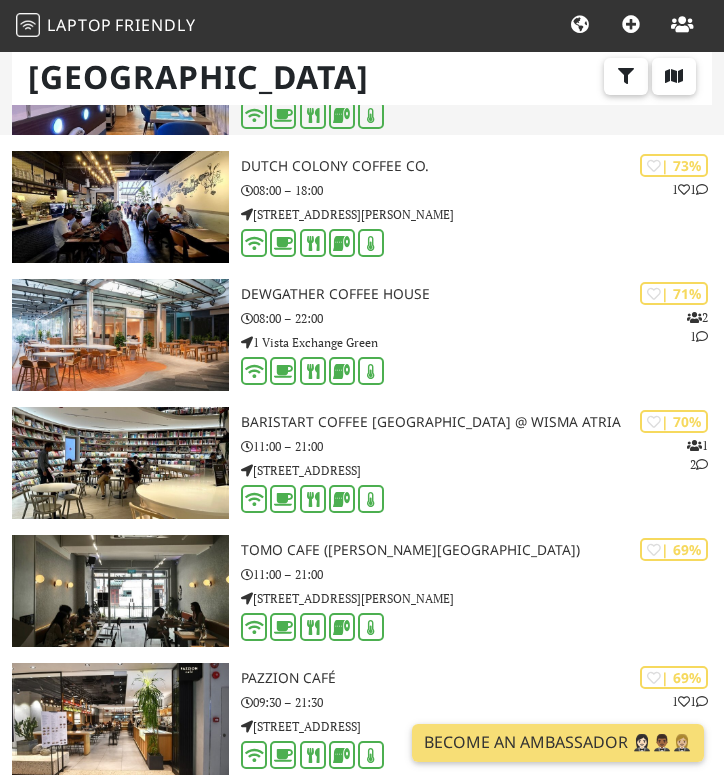 scroll, scrollTop: 2848, scrollLeft: 0, axis: vertical 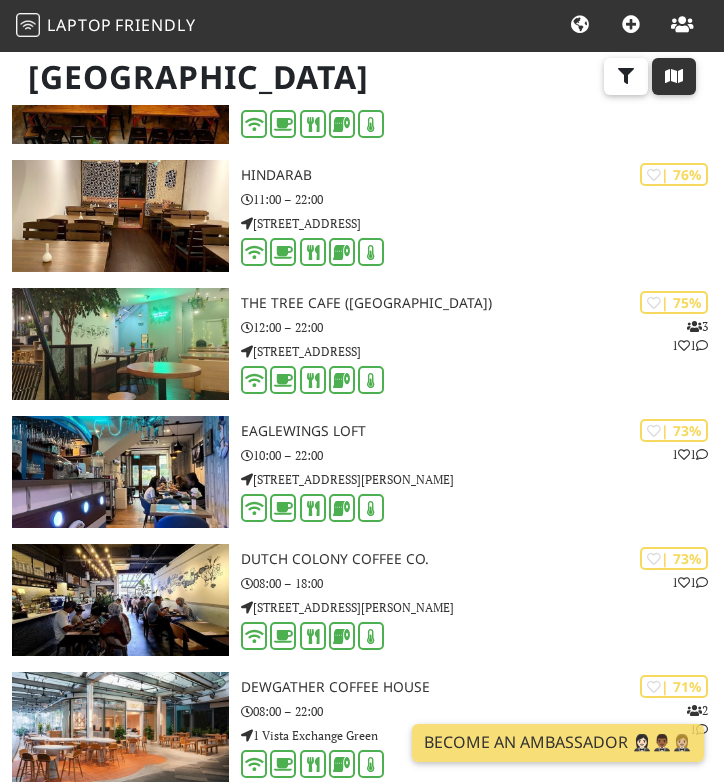 click at bounding box center (674, 77) 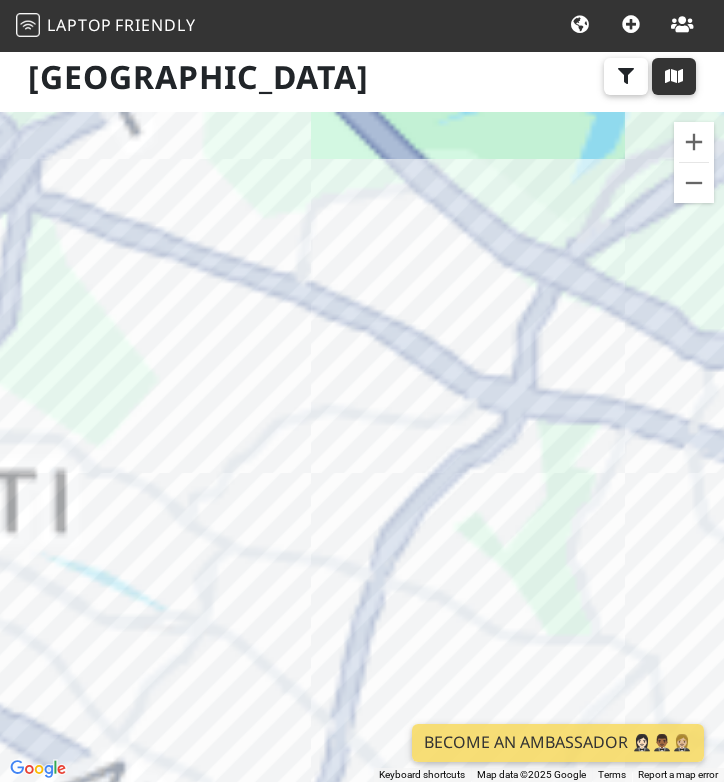 scroll, scrollTop: 0, scrollLeft: 0, axis: both 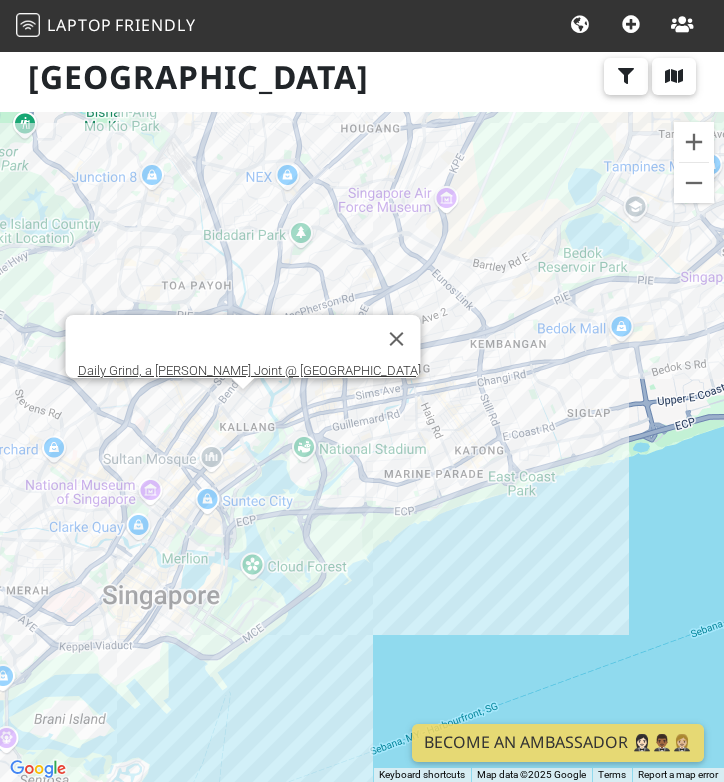 drag, startPoint x: 381, startPoint y: 637, endPoint x: 400, endPoint y: 531, distance: 107.68937 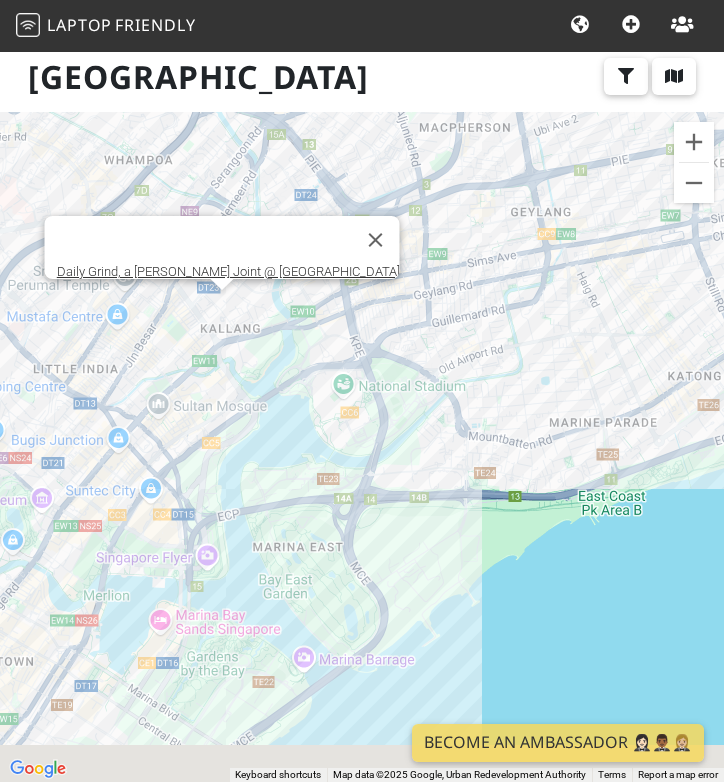 drag, startPoint x: 322, startPoint y: 438, endPoint x: 488, endPoint y: 319, distance: 204.2474 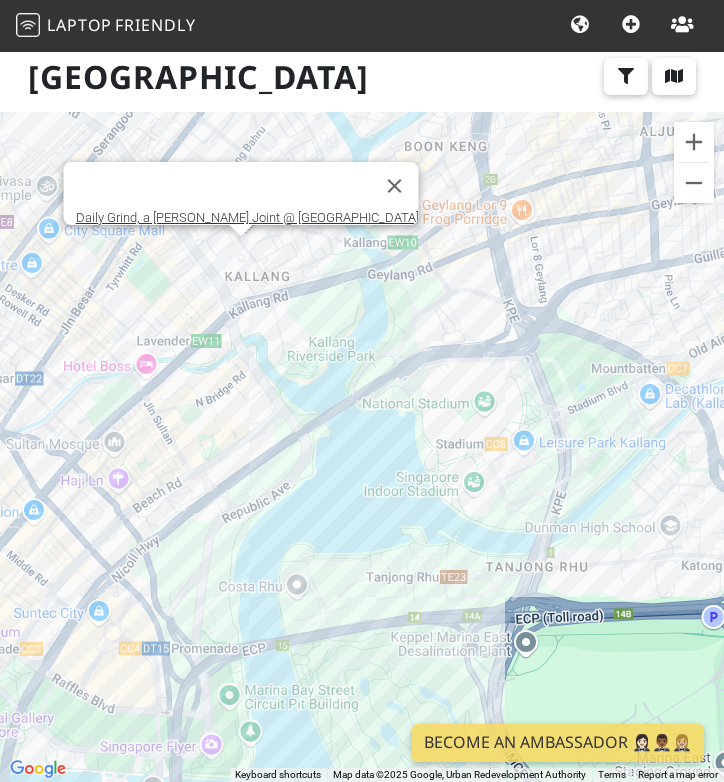 drag, startPoint x: 319, startPoint y: 382, endPoint x: 389, endPoint y: 402, distance: 72.8011 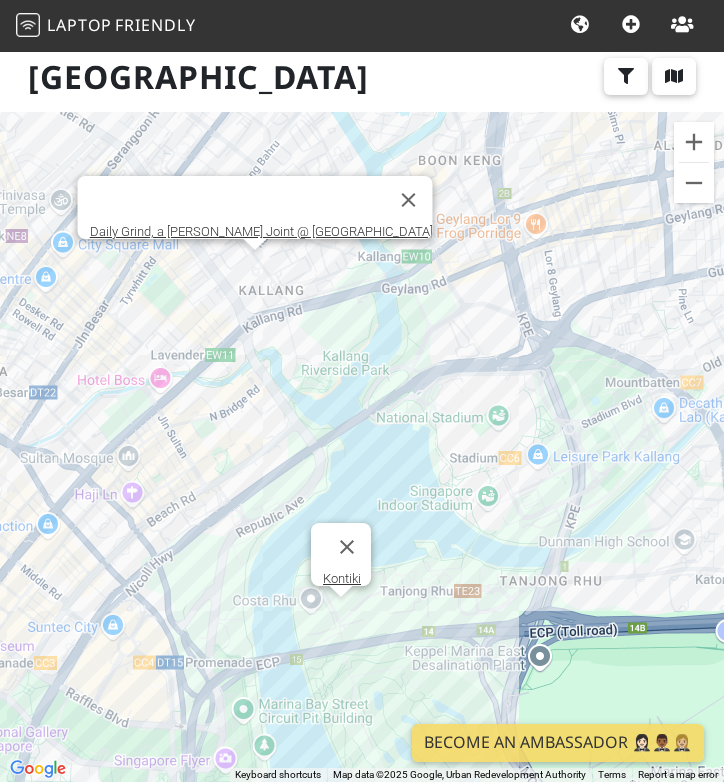 click on "To navigate, press the arrow keys. Daily Grind, a SPINELLI Joint @ Aperia Mall Kontiki" at bounding box center (362, 447) 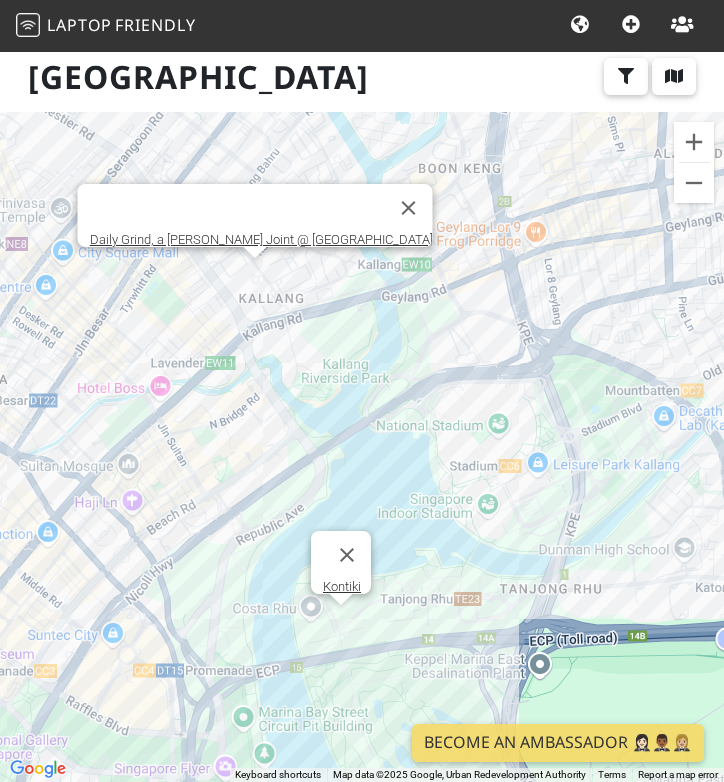click on "To navigate, press the arrow keys. Kontiki Daily Grind, a SPINELLI Joint @ Aperia Mall" at bounding box center [362, 447] 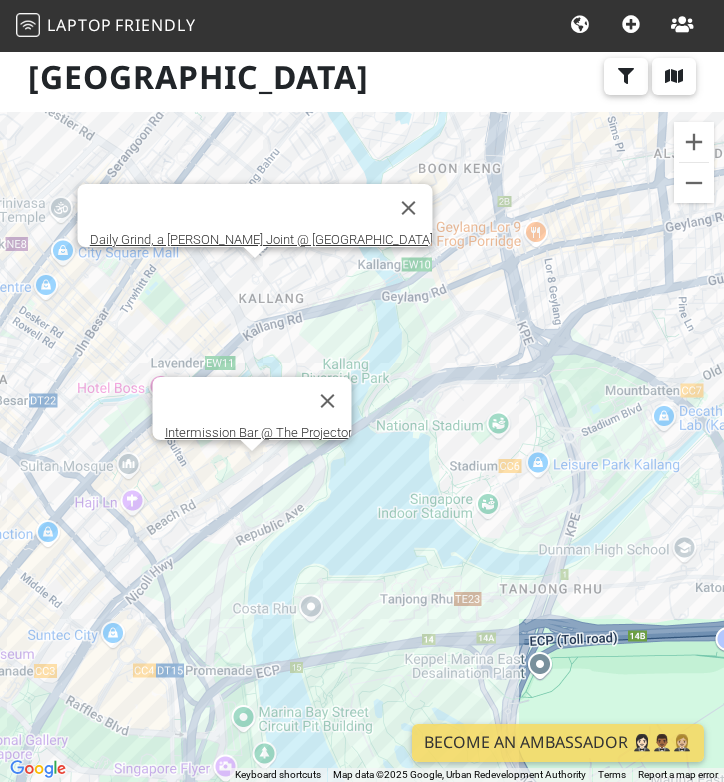 click on "To navigate, press the arrow keys. Daily Grind, a SPINELLI Joint @ Aperia Mall Intermission Bar @ The Projector" at bounding box center (362, 447) 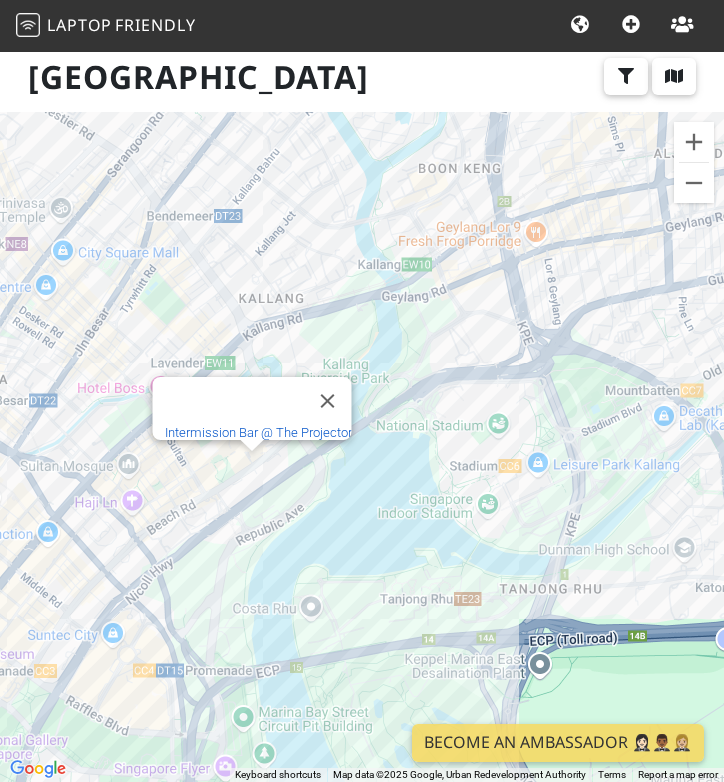click on "Intermission Bar @ The Projector" at bounding box center (258, 432) 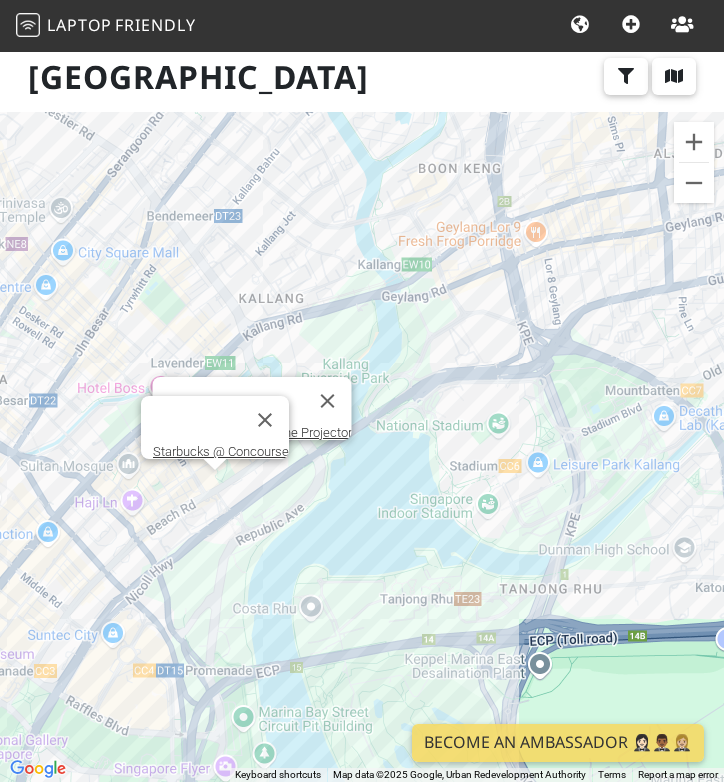 click on "To navigate, press the arrow keys. Intermission Bar @ The Projector Starbucks @ Concourse" at bounding box center [362, 447] 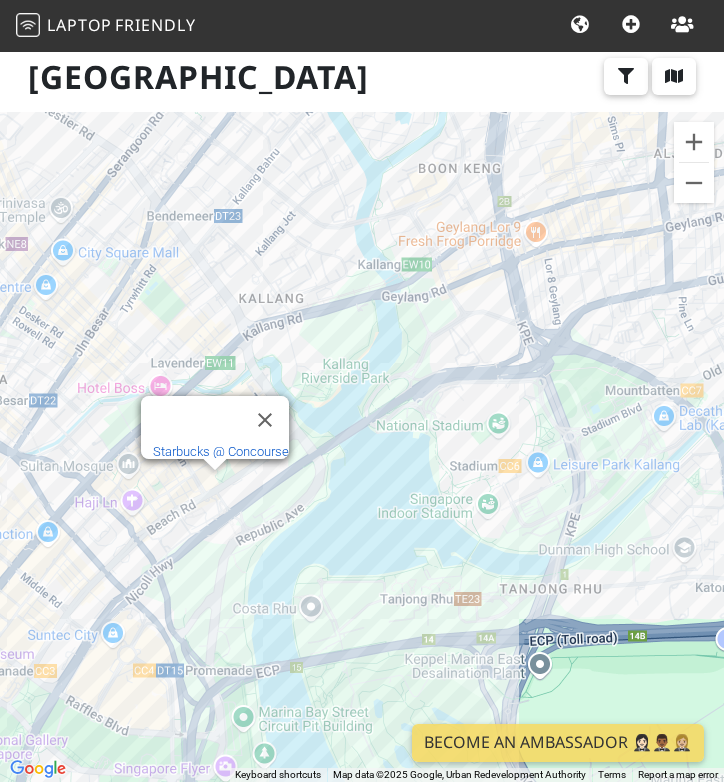 click on "Starbucks @ Concourse" at bounding box center (221, 451) 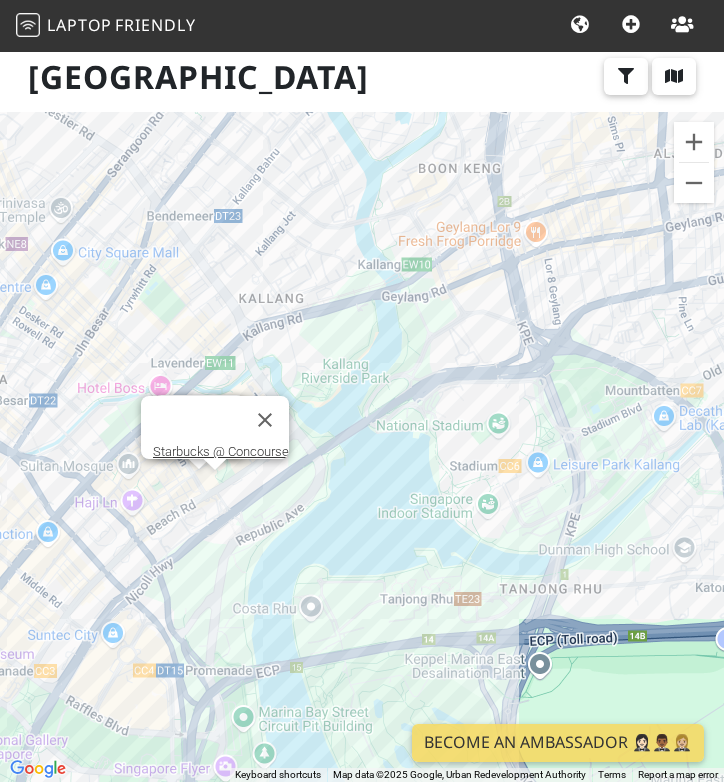 click on "To navigate, press the arrow keys. Starbucks @ Concourse Wakey Wakey" at bounding box center [362, 447] 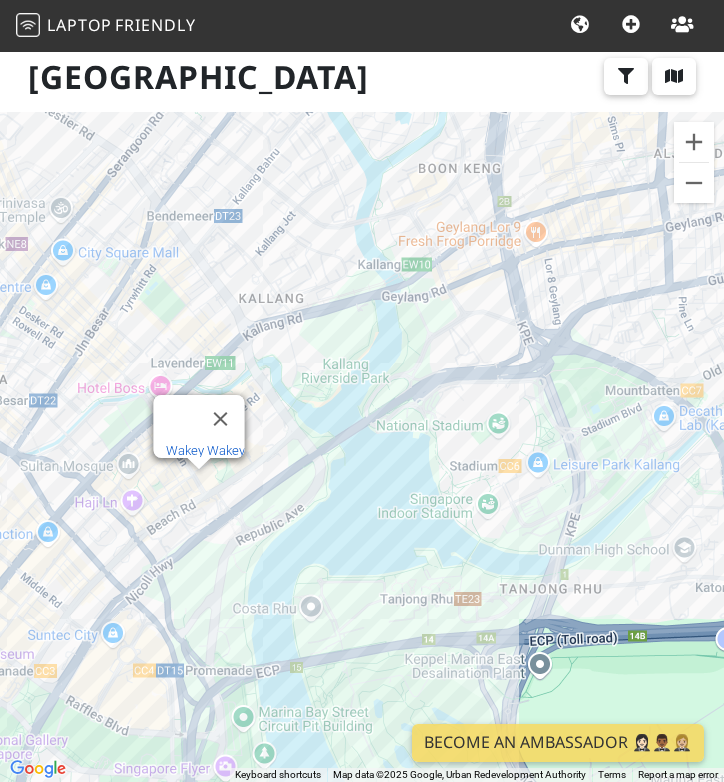 click on "Wakey Wakey" at bounding box center (205, 450) 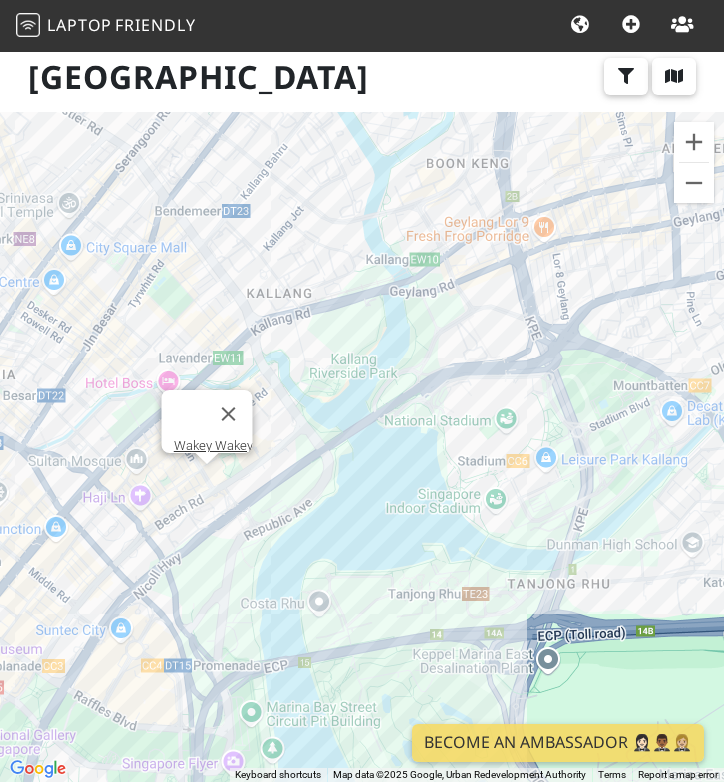 drag, startPoint x: 291, startPoint y: 491, endPoint x: 303, endPoint y: 482, distance: 15 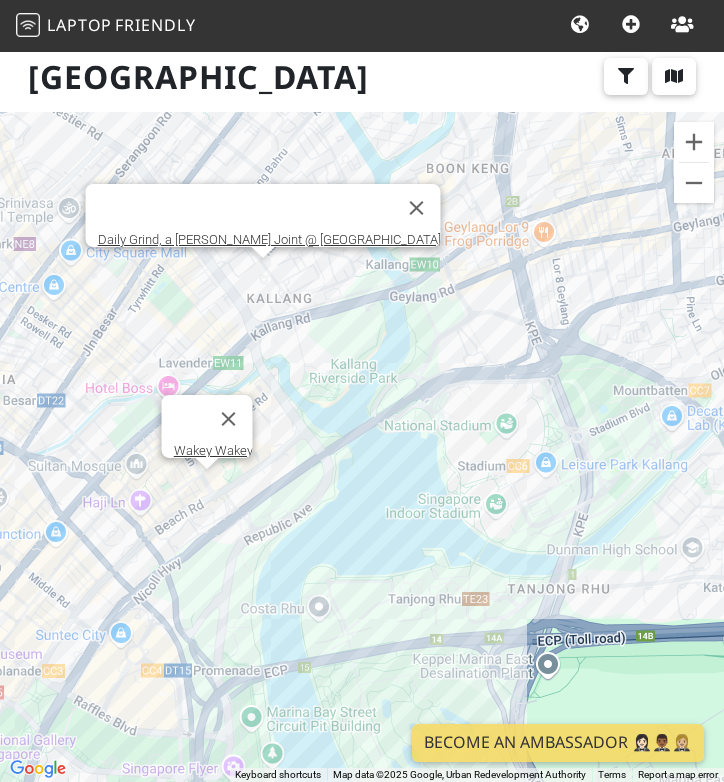 click on "To navigate, press the arrow keys. Wakey Wakey Daily Grind, a SPINELLI Joint @ Aperia Mall" at bounding box center [362, 447] 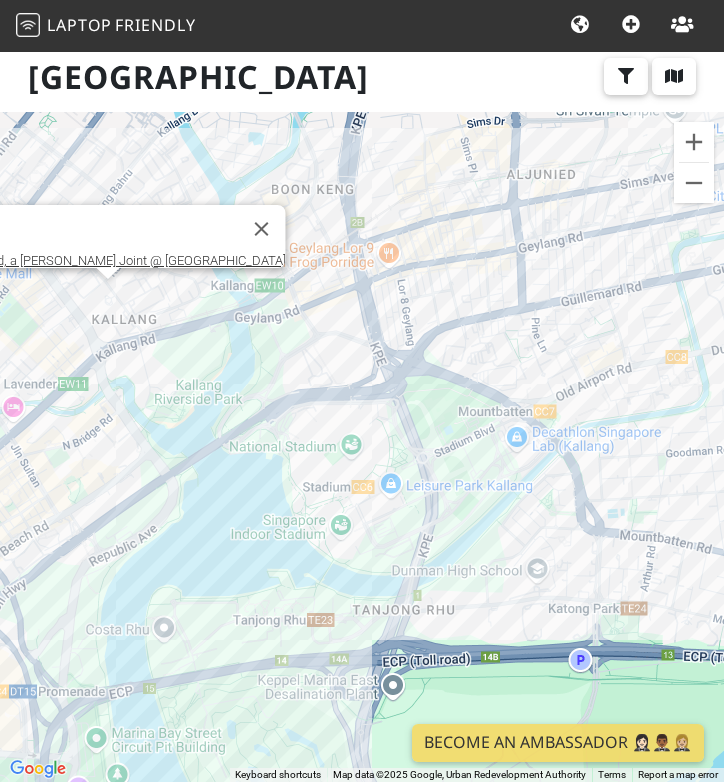 drag, startPoint x: 416, startPoint y: 358, endPoint x: 256, endPoint y: 381, distance: 161.64467 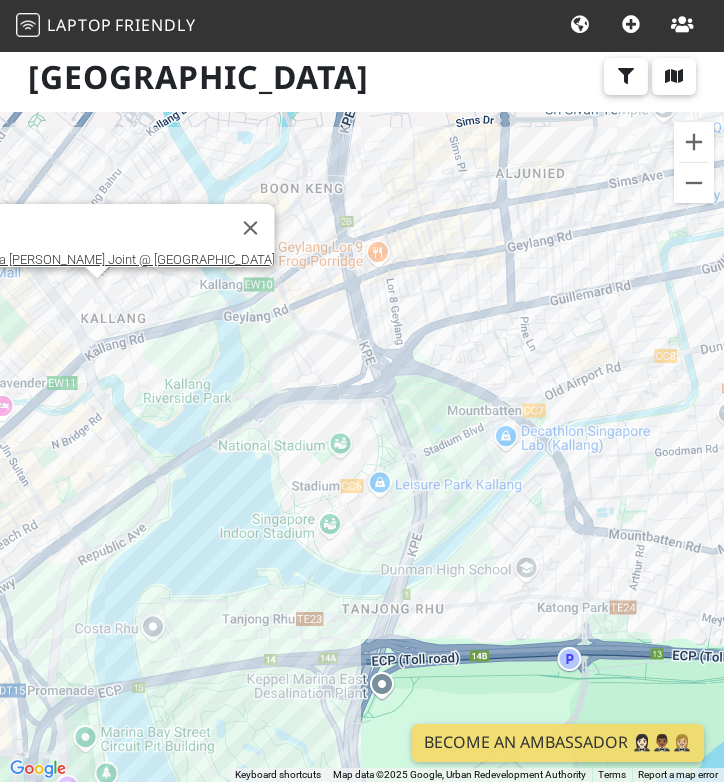 click on "To navigate, press the arrow keys. Daily Grind, a SPINELLI Joint @ Aperia Mall" at bounding box center (362, 447) 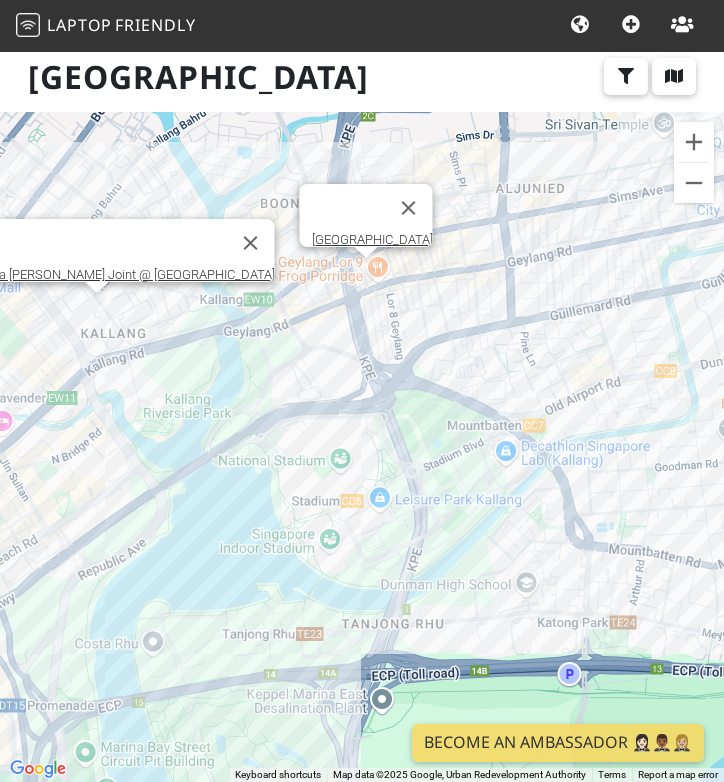 click on "To navigate, press the arrow keys. Daily Grind, a SPINELLI Joint @ Aperia Mall Geylang Drip City" at bounding box center [362, 447] 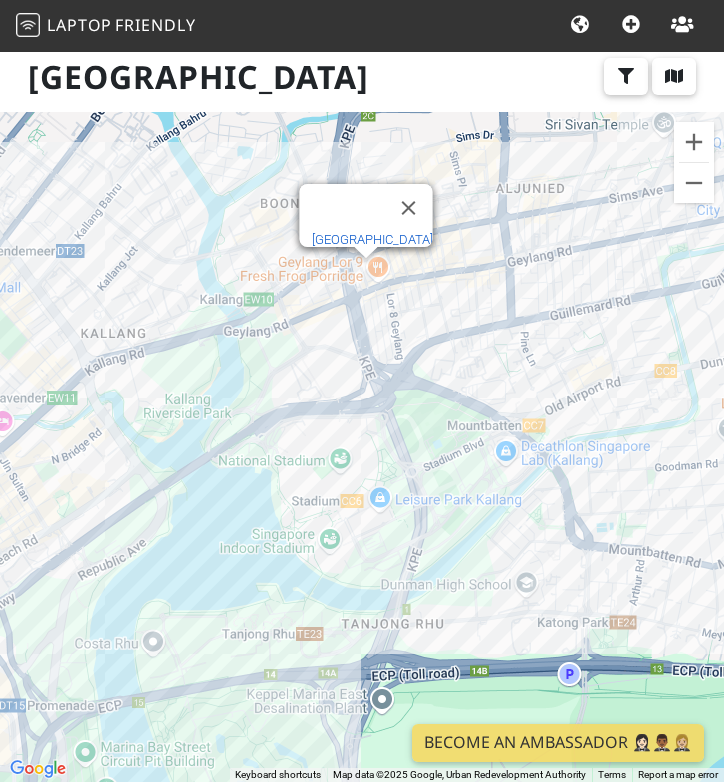 click on "Geylang Drip City" at bounding box center [372, 239] 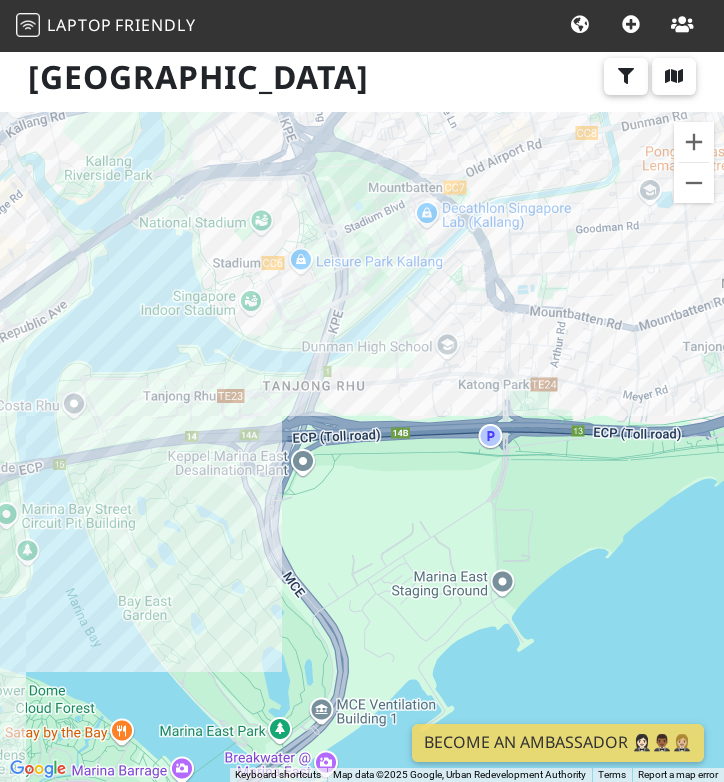 drag, startPoint x: 578, startPoint y: 602, endPoint x: 496, endPoint y: 358, distance: 257.4102 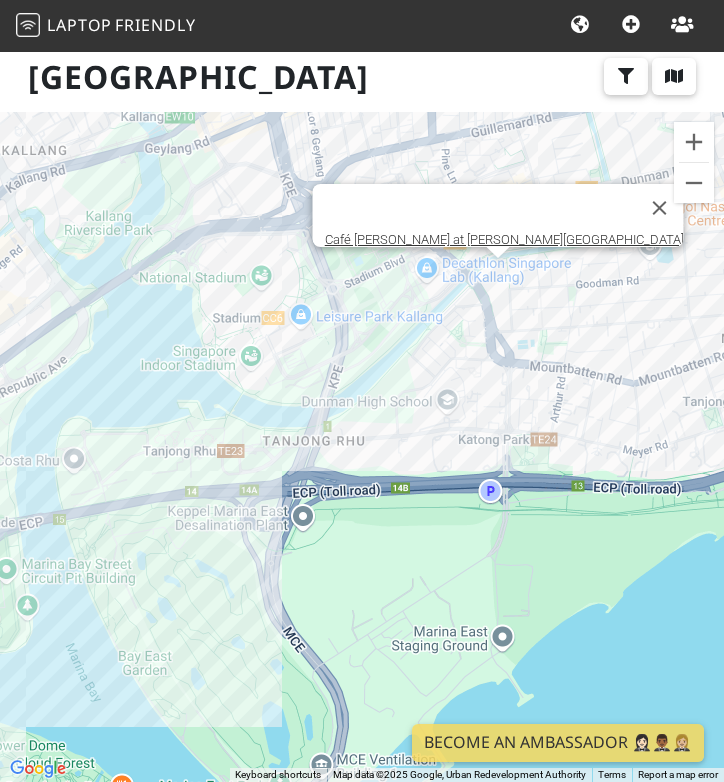 click on "To navigate, press the arrow keys. Geylang Drip City Café Melba at Goodman Arts Centre" at bounding box center (362, 447) 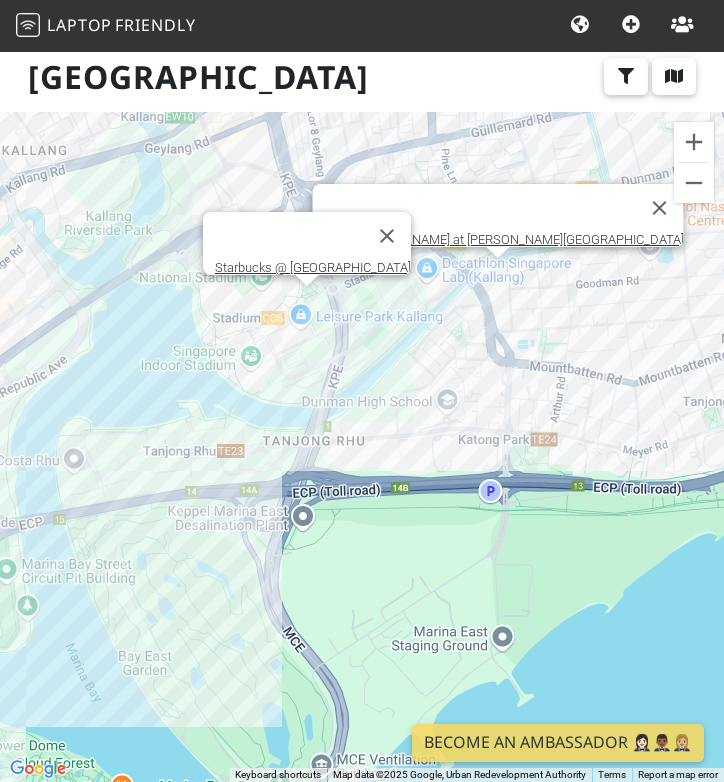 click on "To navigate, press the arrow keys. Café Melba at Goodman Arts Centre Starbucks @ Stadium Walk" at bounding box center (362, 447) 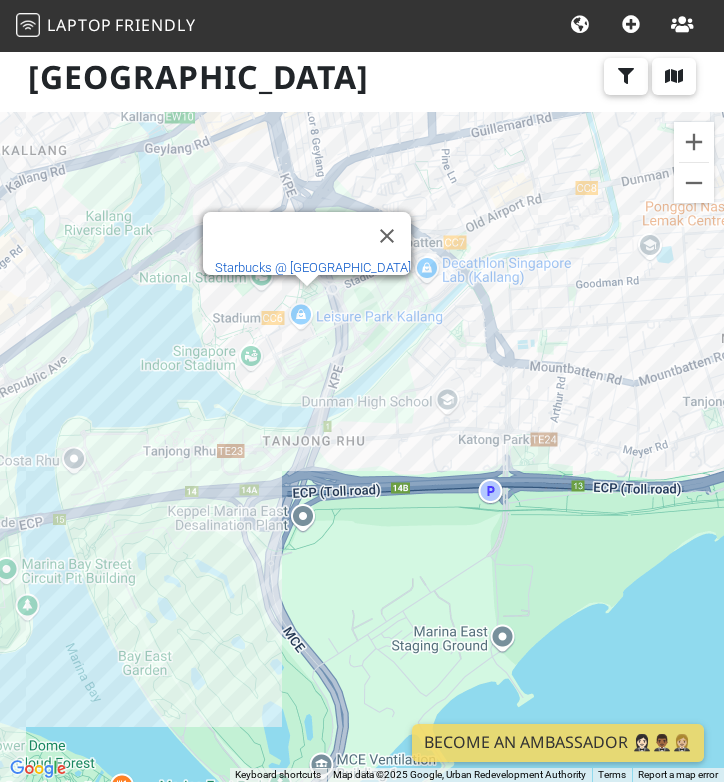 click on "Starbucks @ Stadium Walk" at bounding box center [313, 267] 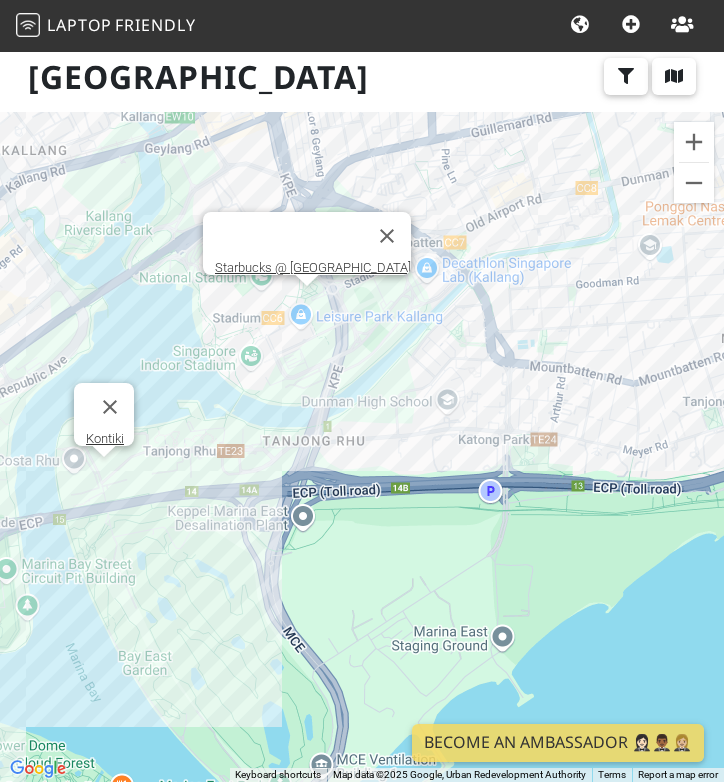 click on "To navigate, press the arrow keys. Starbucks @ Stadium Walk Kontiki" at bounding box center [362, 447] 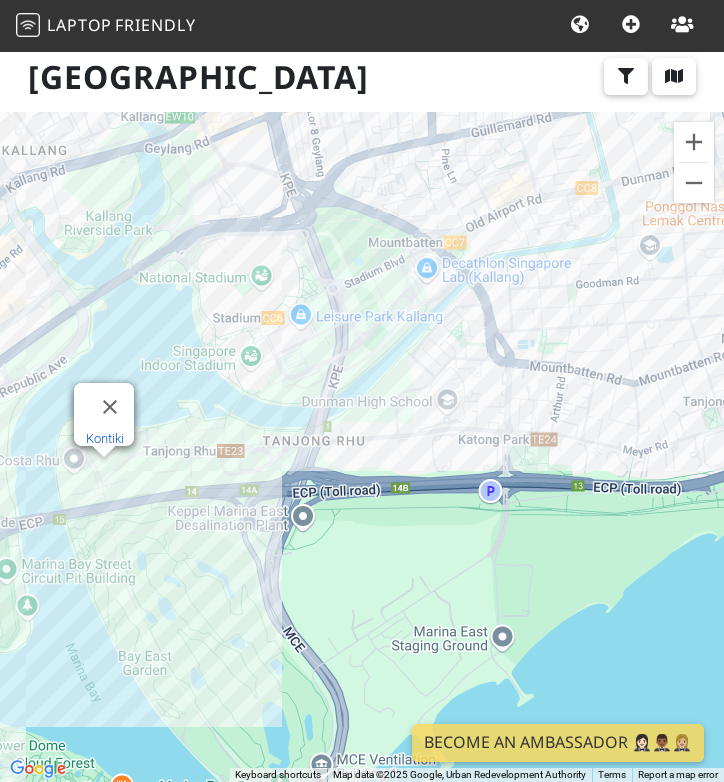 click on "Kontiki" at bounding box center (105, 438) 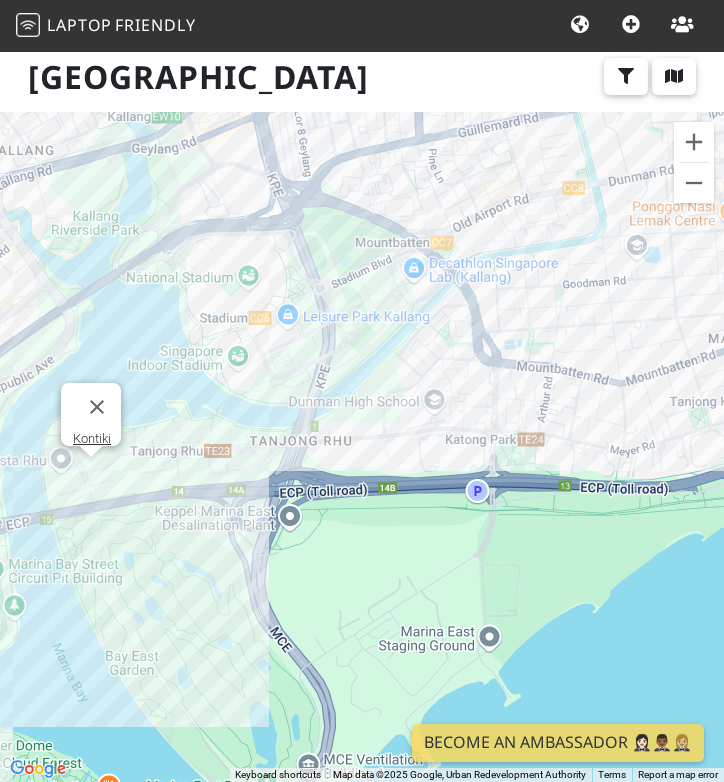 drag, startPoint x: 608, startPoint y: 321, endPoint x: 447, endPoint y: 317, distance: 161.04968 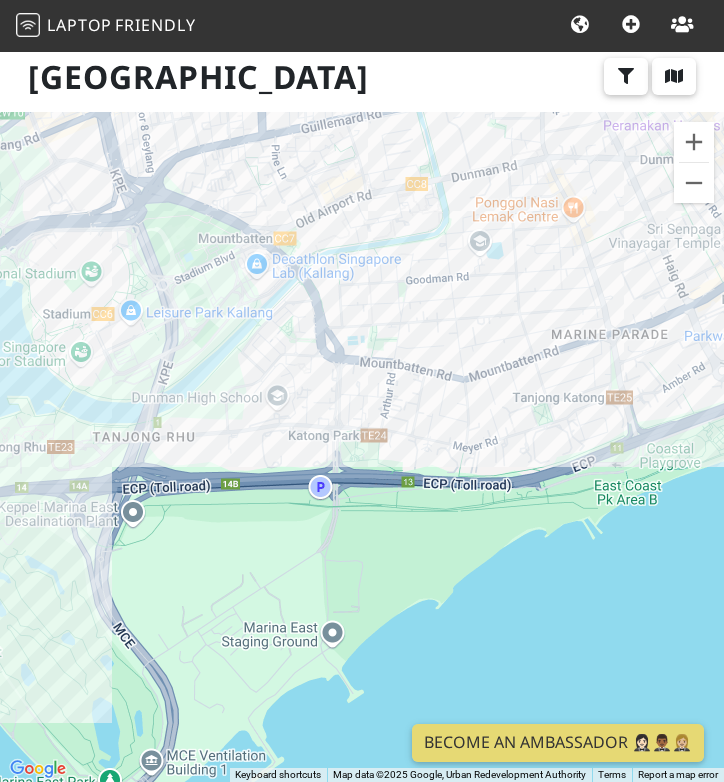 click on "To navigate, press the arrow keys. Kontiki" at bounding box center [362, 447] 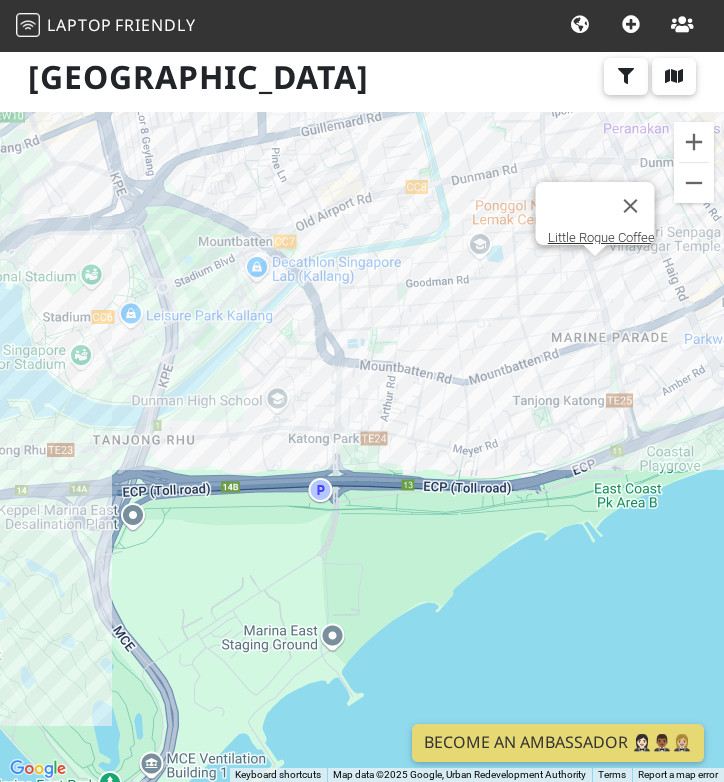 click on "To navigate, press the arrow keys. Kontiki Little Rogue Coffee" at bounding box center [362, 447] 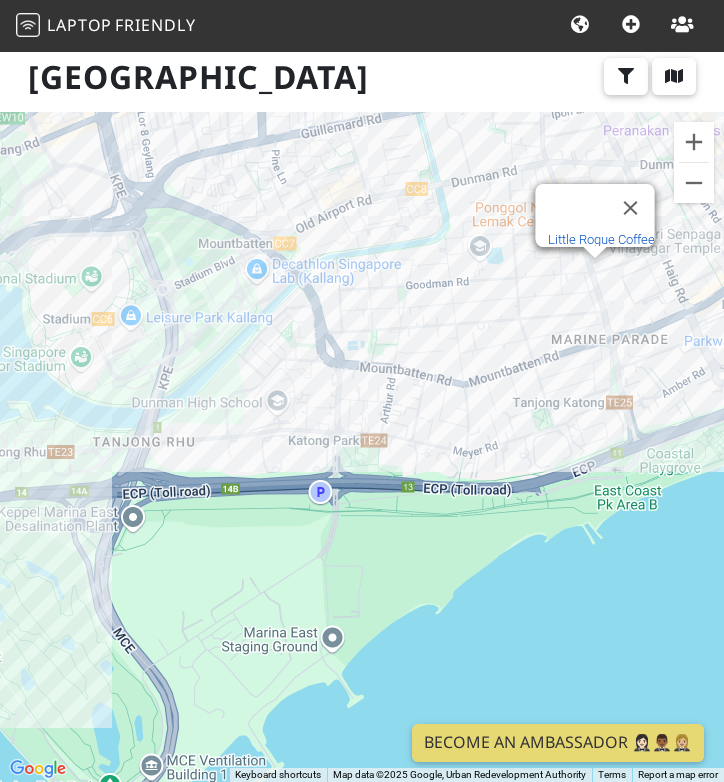 click on "Little Rogue Coffee" at bounding box center (601, 239) 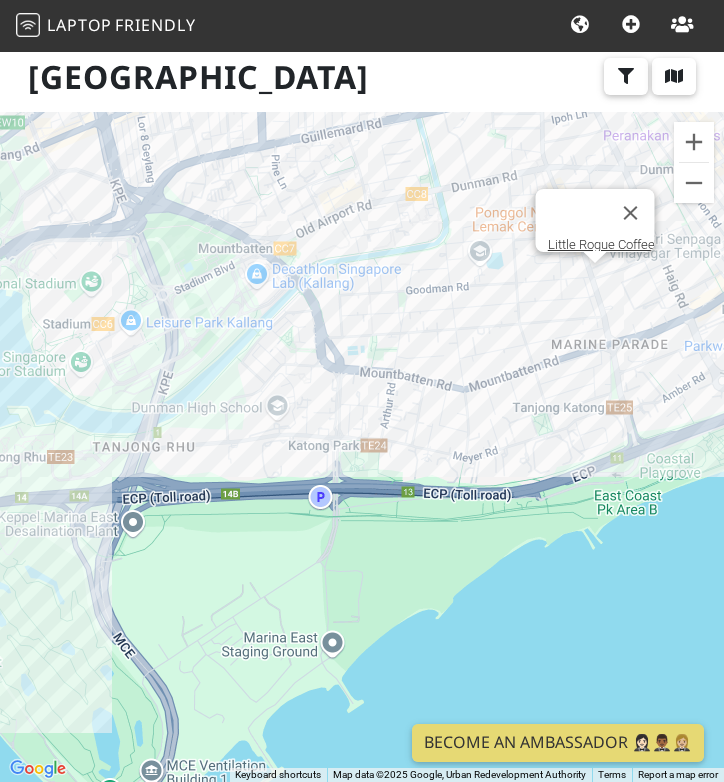 drag, startPoint x: 635, startPoint y: 306, endPoint x: 591, endPoint y: 397, distance: 101.07918 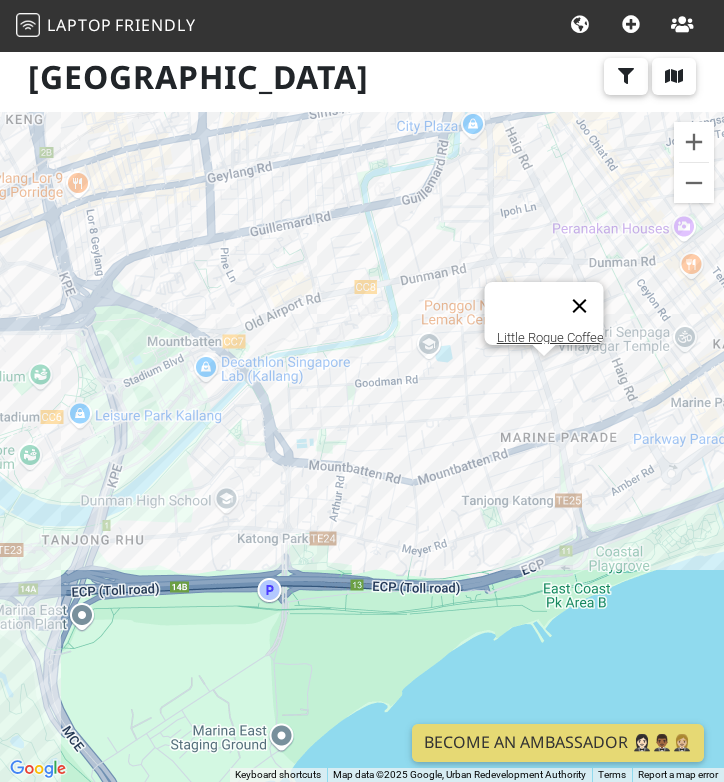 click at bounding box center [580, 306] 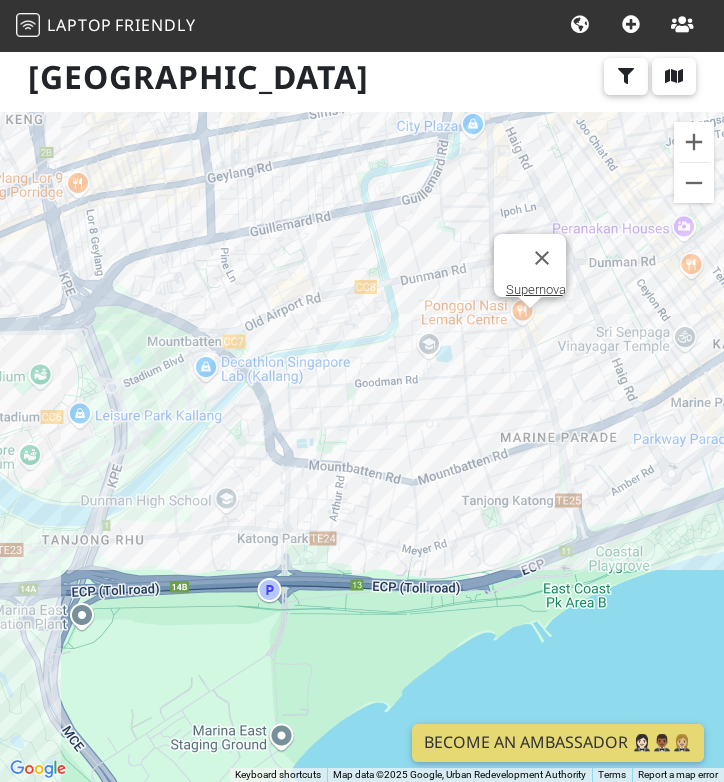 click on "To navigate, press the arrow keys. Supernova" at bounding box center [362, 447] 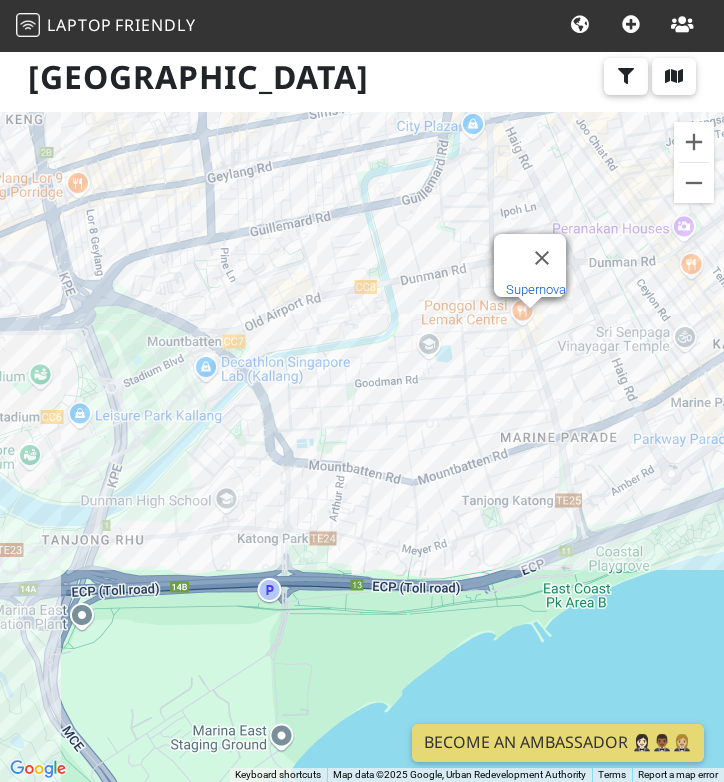 click on "Supernova" at bounding box center [536, 289] 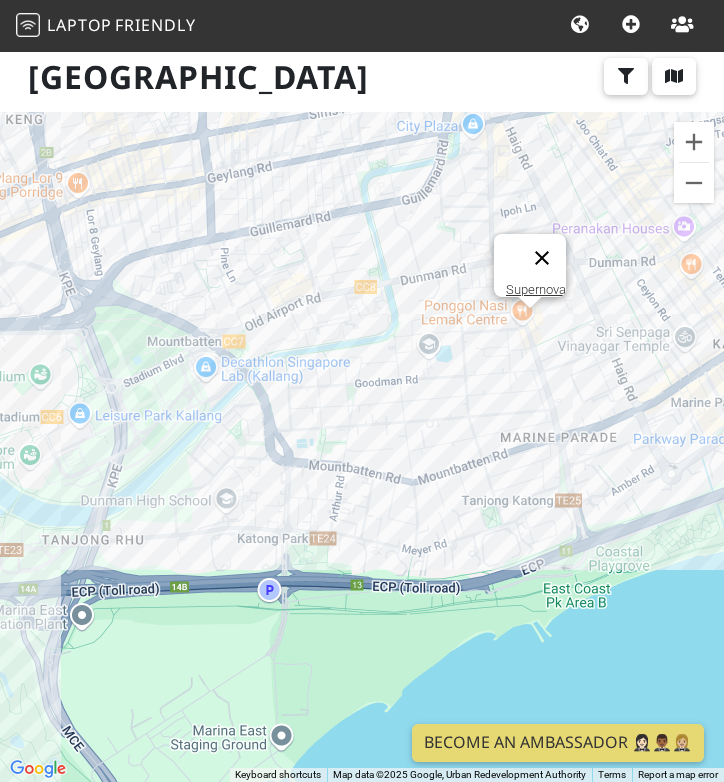 click at bounding box center (542, 258) 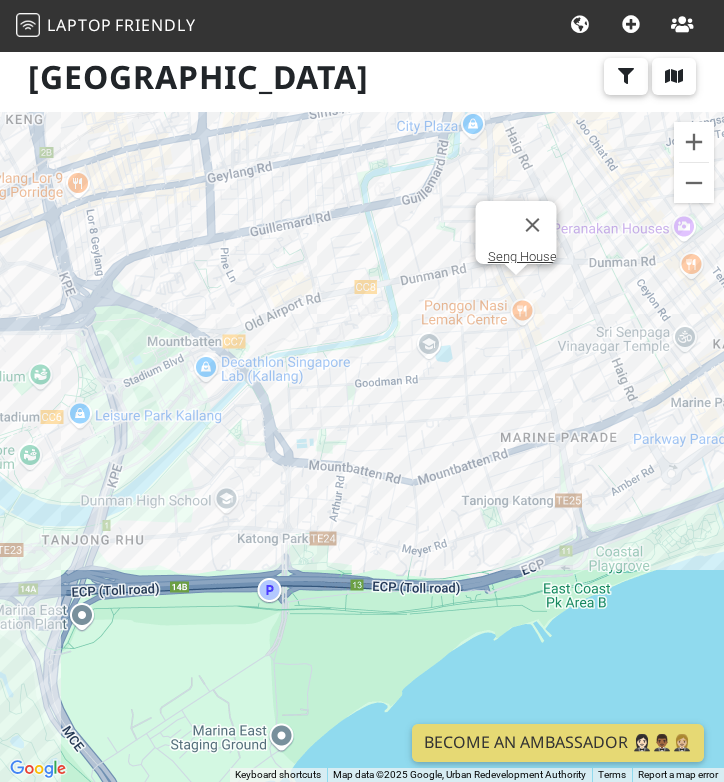 click on "To navigate, press the arrow keys. Seng House" at bounding box center (362, 447) 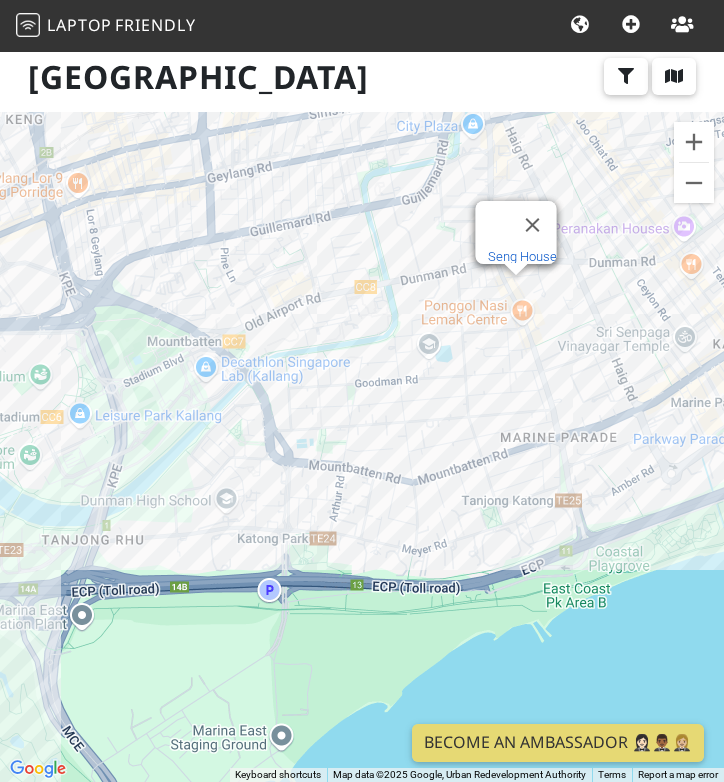 click on "Seng House" at bounding box center (522, 256) 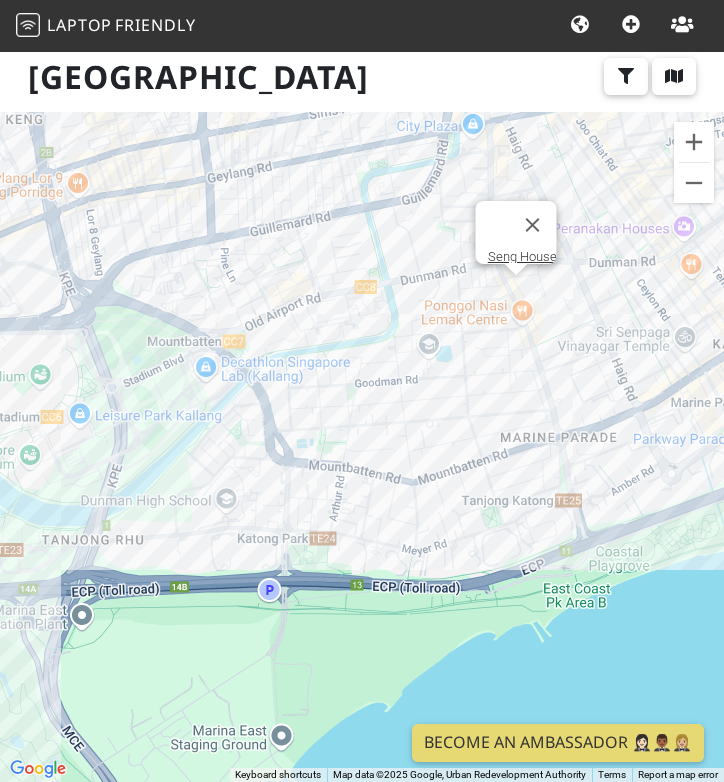 click on "To navigate, press the arrow keys. Seng House" at bounding box center [362, 447] 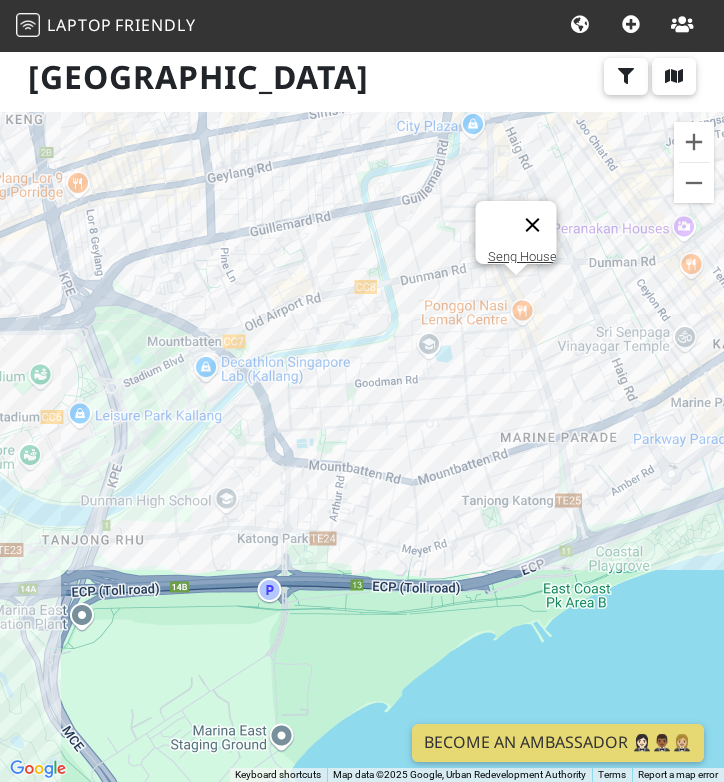 click at bounding box center (533, 225) 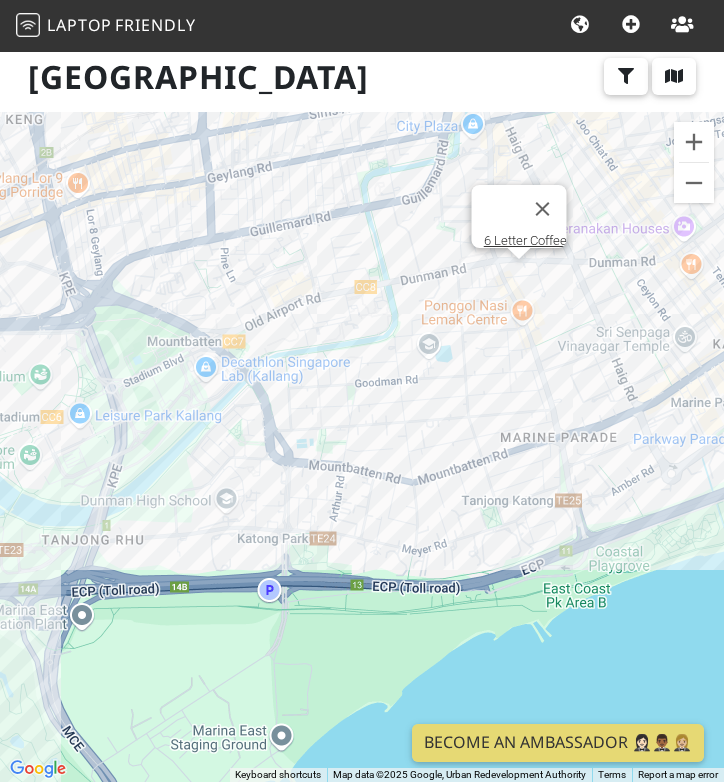 click on "To navigate, press the arrow keys. 6 Letter Coffee" at bounding box center [362, 447] 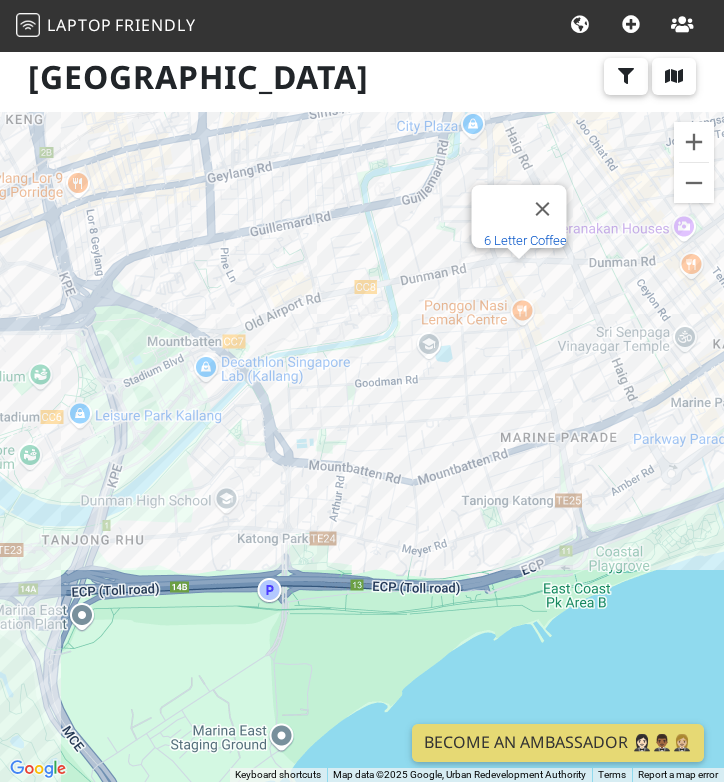 click on "6 Letter Coffee" at bounding box center (525, 240) 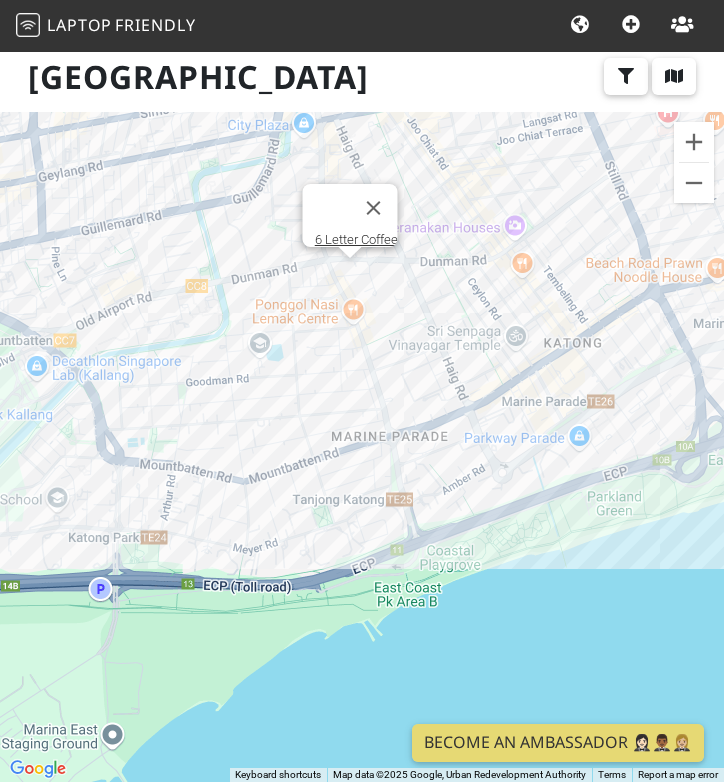 drag, startPoint x: 649, startPoint y: 324, endPoint x: 463, endPoint y: 315, distance: 186.21762 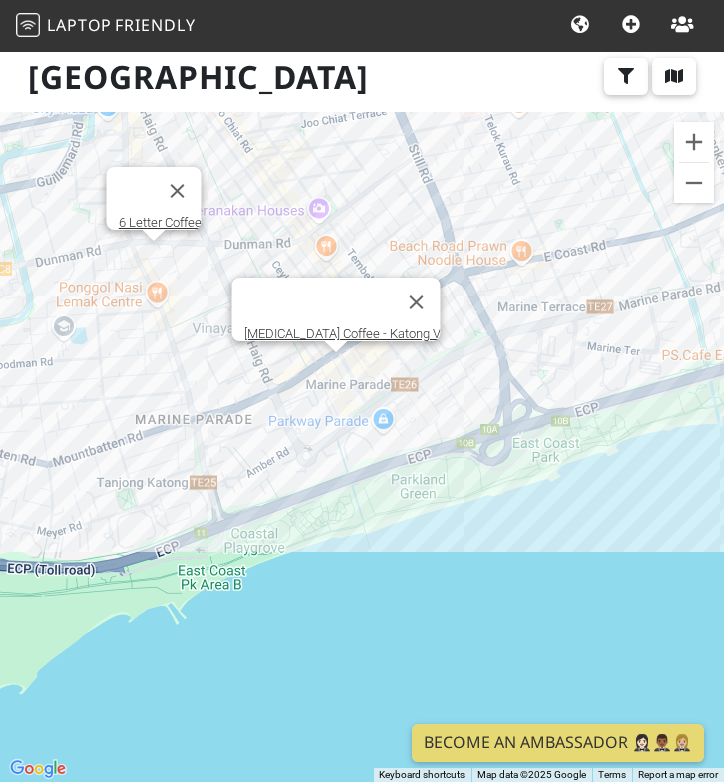 click on "To navigate, press the arrow keys. 6 Letter Coffee Group Therapy Coffee - Katong V" at bounding box center (362, 447) 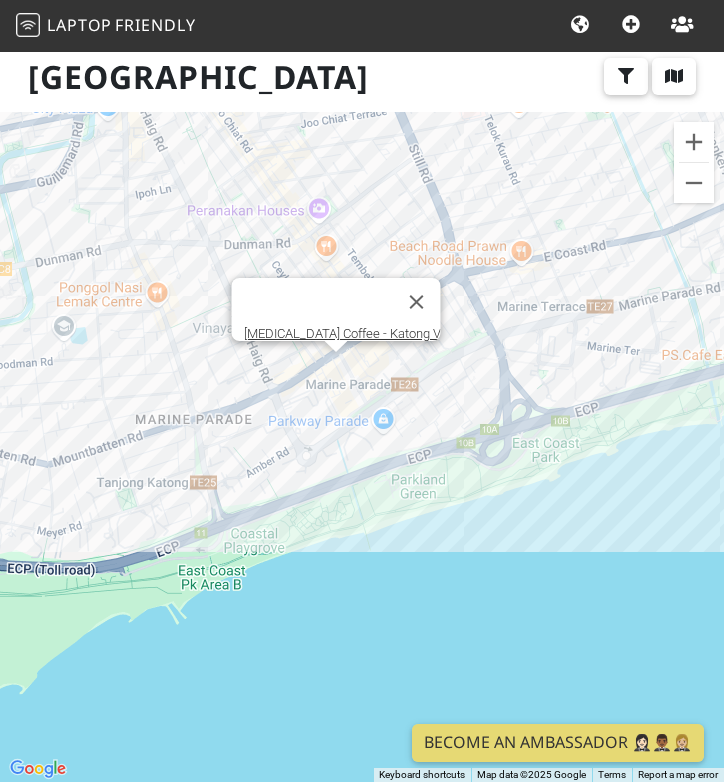 click on "To navigate, press the arrow keys. Group Therapy Coffee - Katong V" at bounding box center (362, 447) 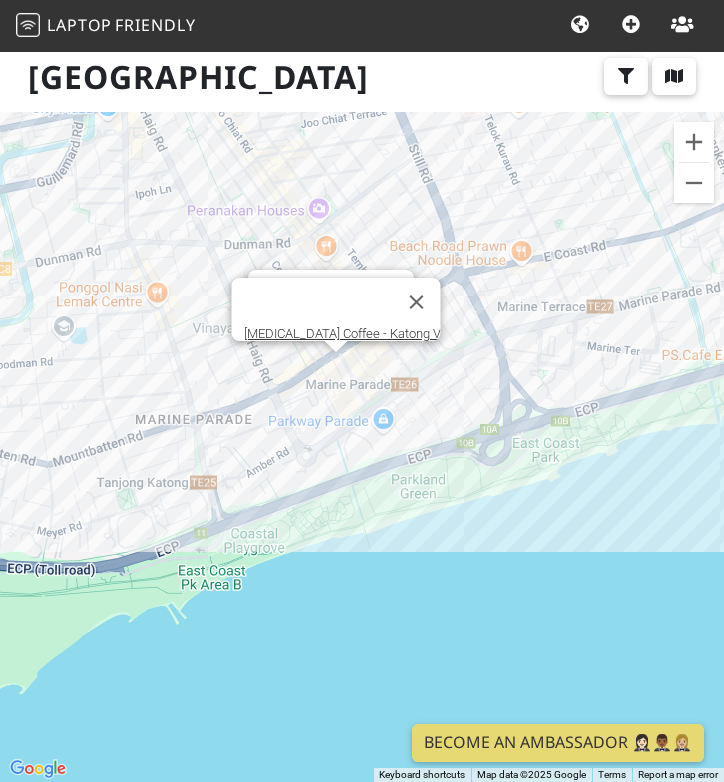 click at bounding box center [336, 347] 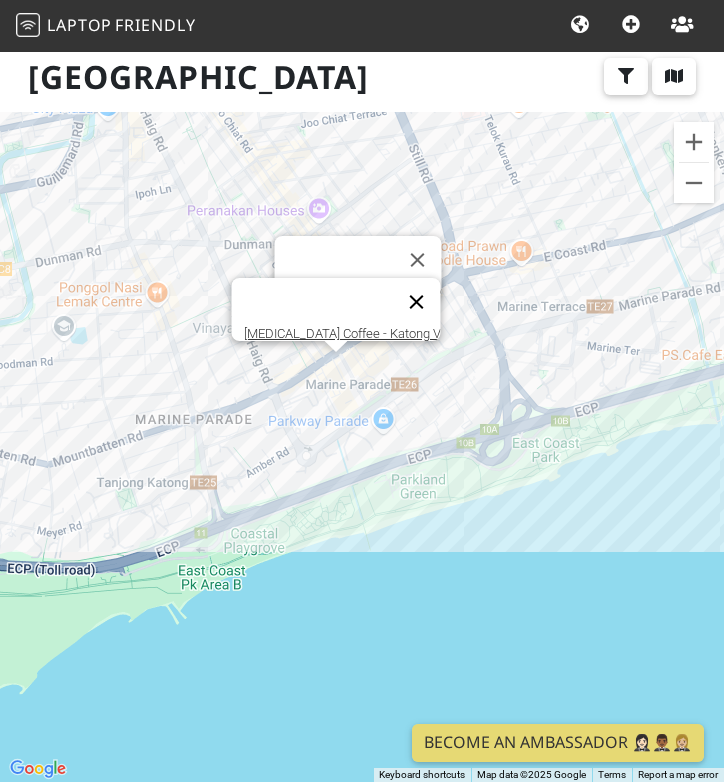 click at bounding box center [417, 302] 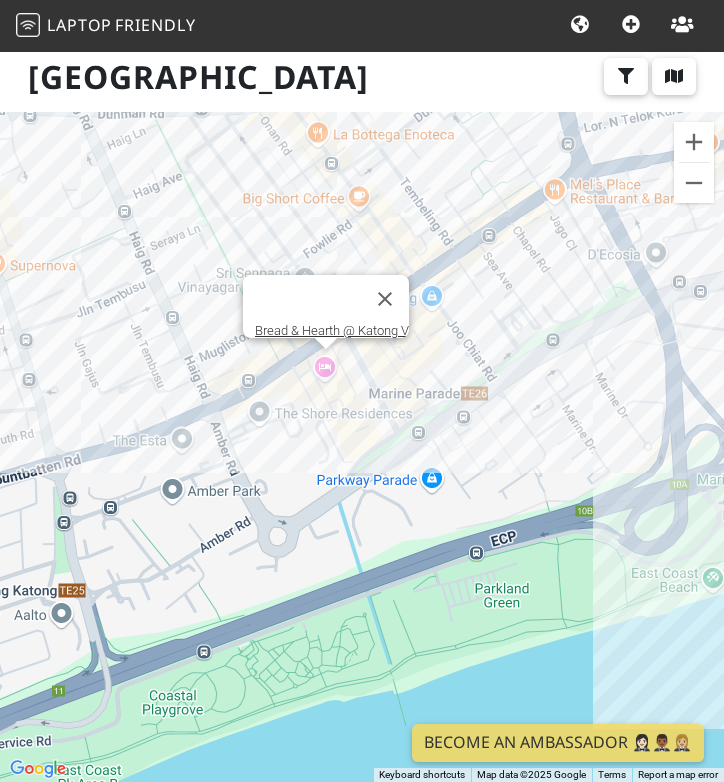 click on "To navigate, press the arrow keys. Bread & Hearth @ Katong V" at bounding box center [362, 447] 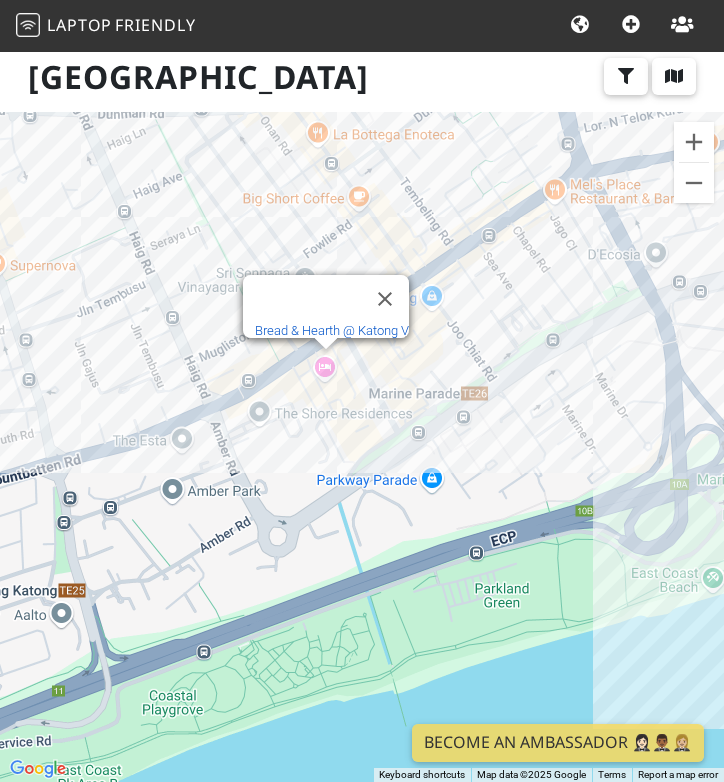 click on "Bread & Hearth @ Katong V" at bounding box center [332, 330] 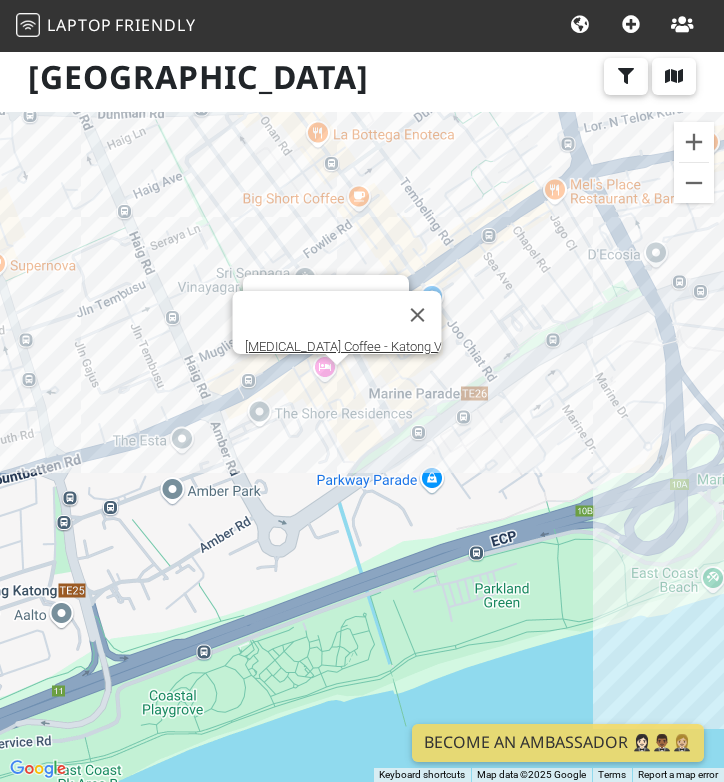 click on "To navigate, press the arrow keys. Bread & Hearth @ Katong V Group Therapy Coffee - Katong V" at bounding box center [362, 447] 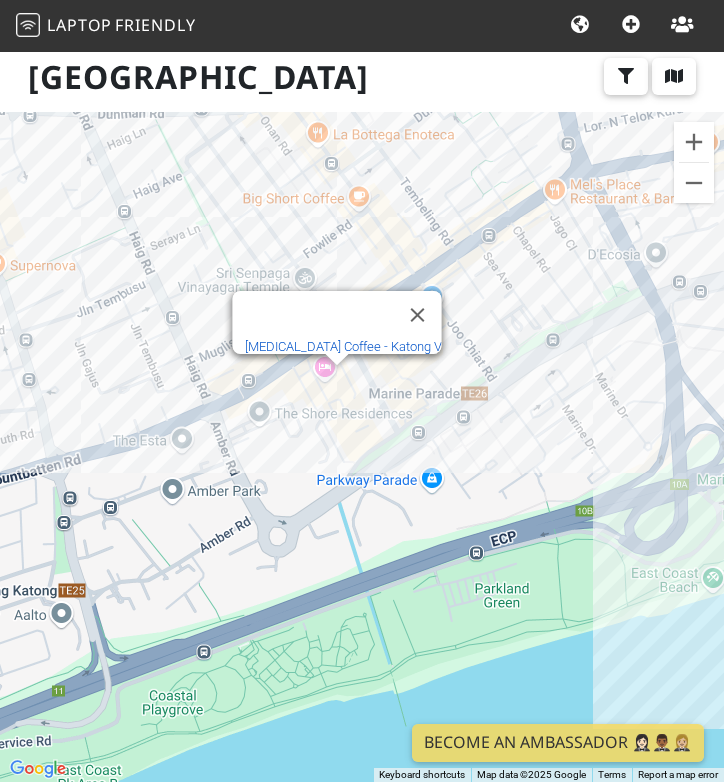 click on "Group Therapy Coffee - Katong V" at bounding box center (343, 346) 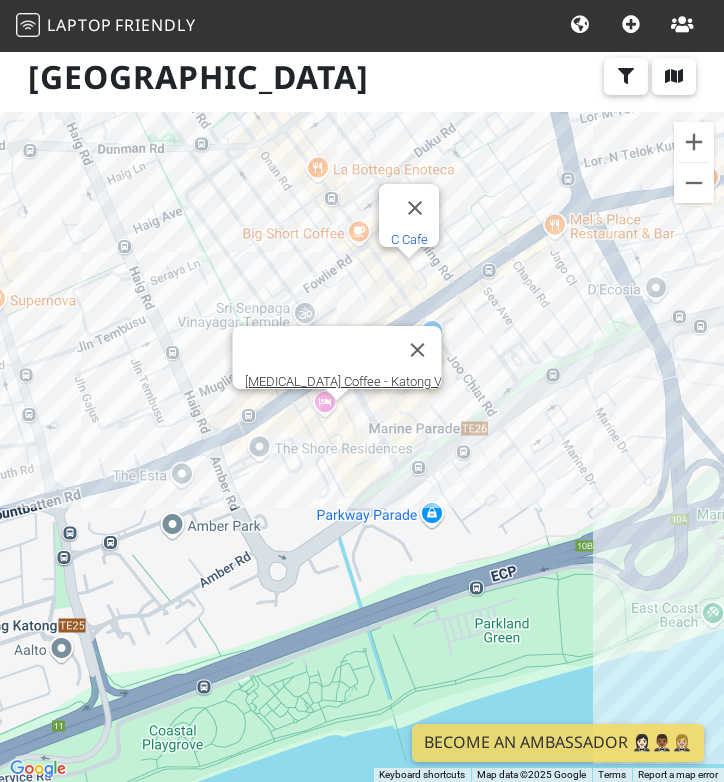 click on "C Cafe" at bounding box center [409, 239] 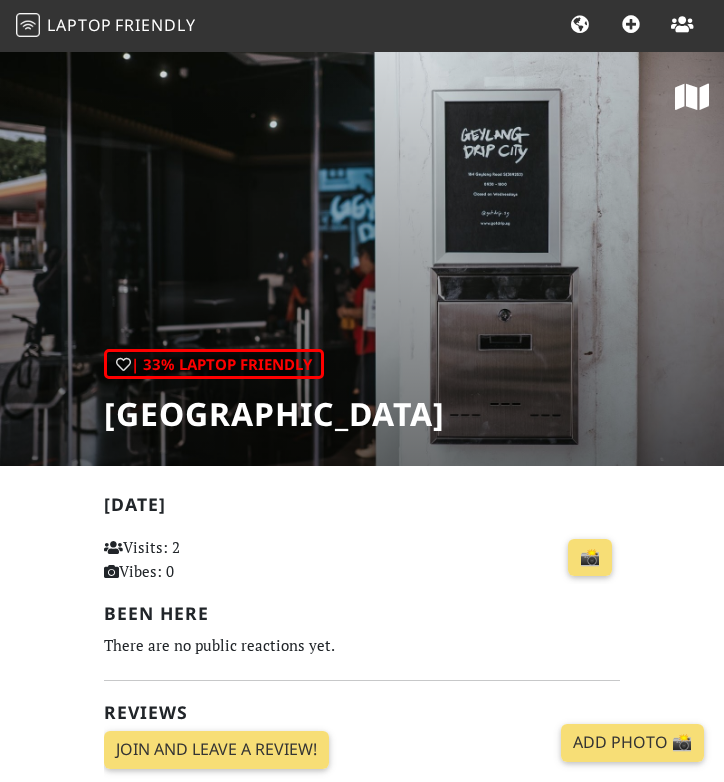 scroll, scrollTop: 0, scrollLeft: 0, axis: both 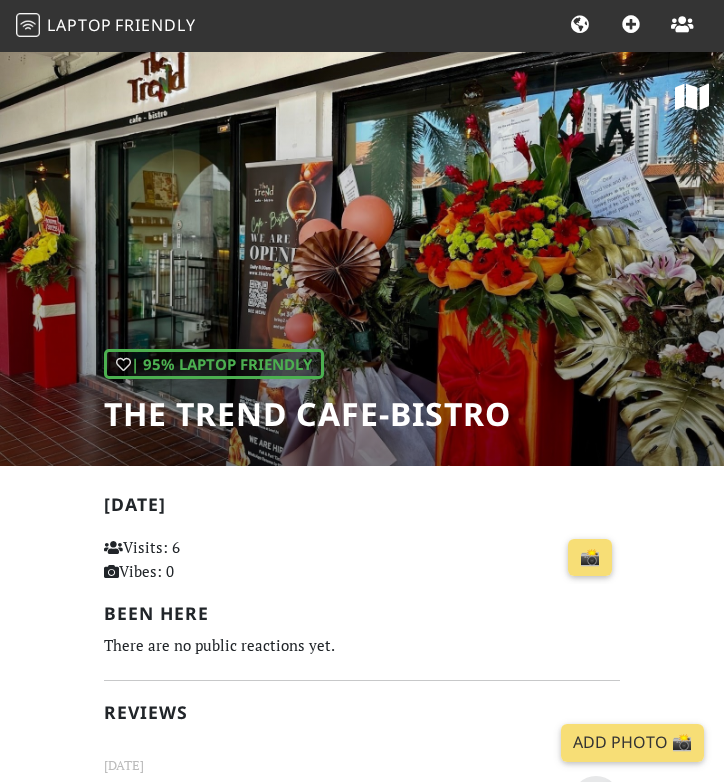 click at bounding box center (692, 97) 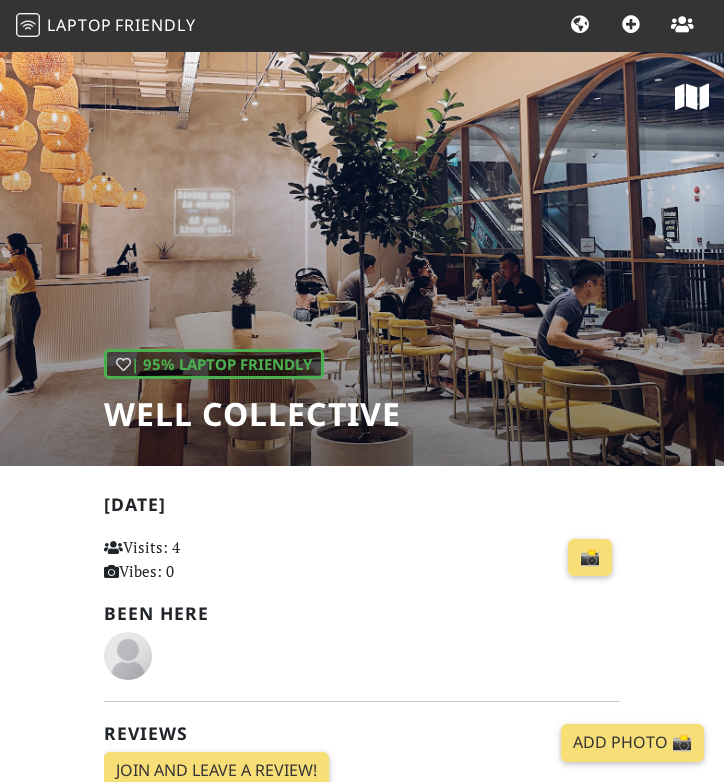 scroll, scrollTop: 0, scrollLeft: 0, axis: both 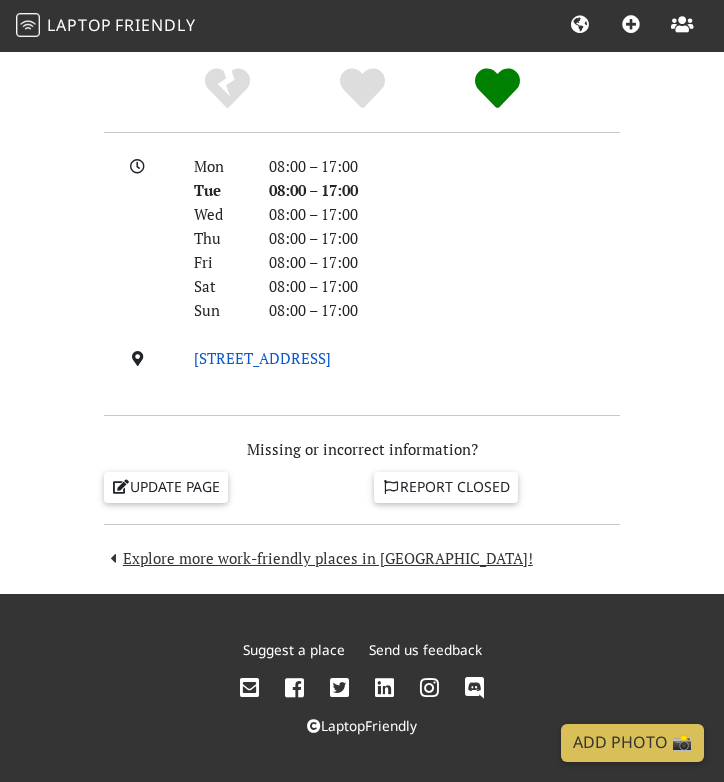 click on "57 E Coast Rd, 428773, Singapore" at bounding box center [262, 358] 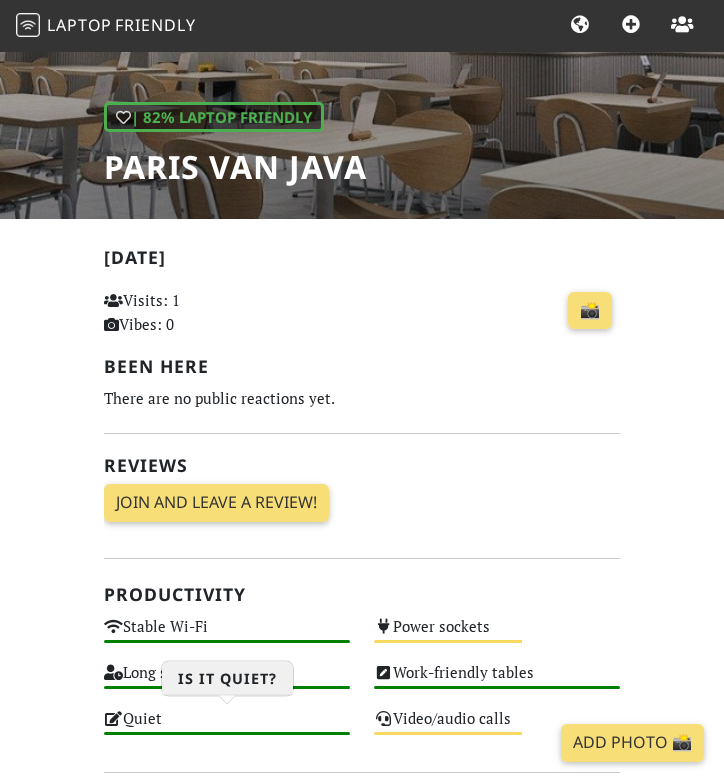 scroll, scrollTop: 0, scrollLeft: 0, axis: both 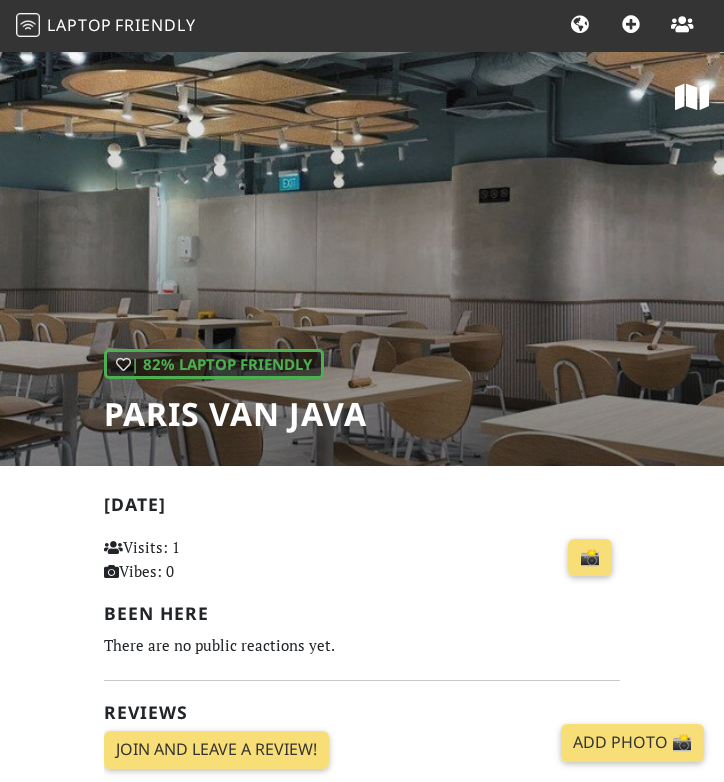 click at bounding box center [692, 97] 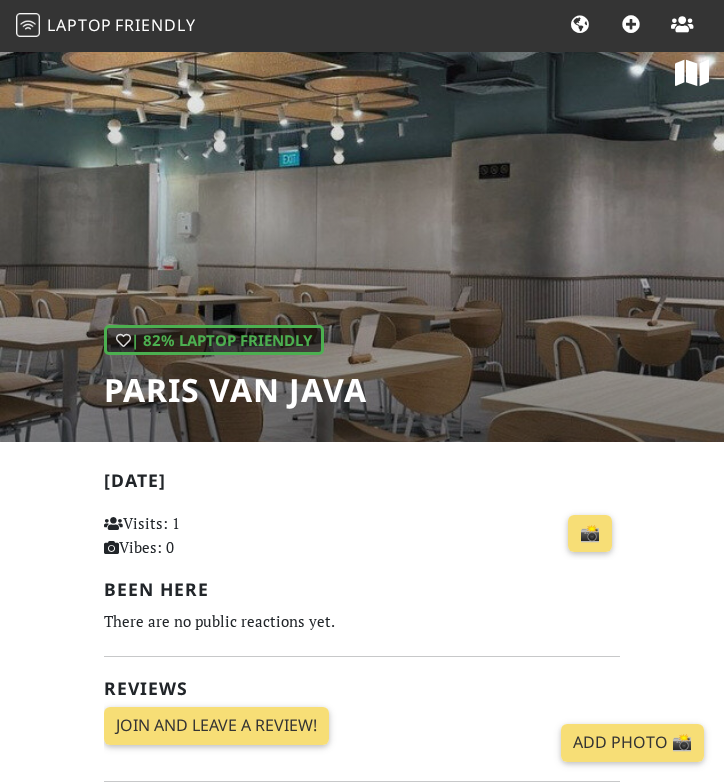 scroll, scrollTop: 0, scrollLeft: 0, axis: both 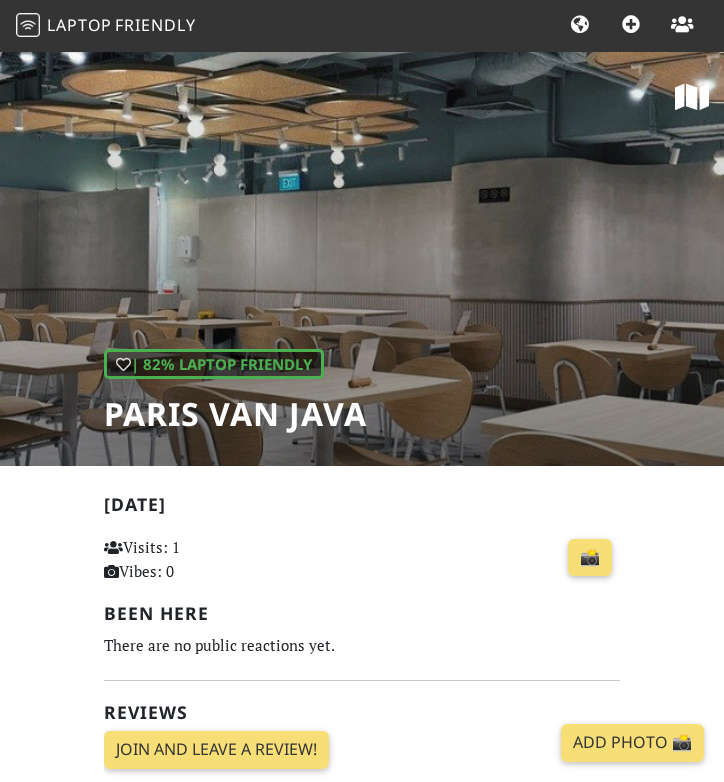 click at bounding box center (692, 97) 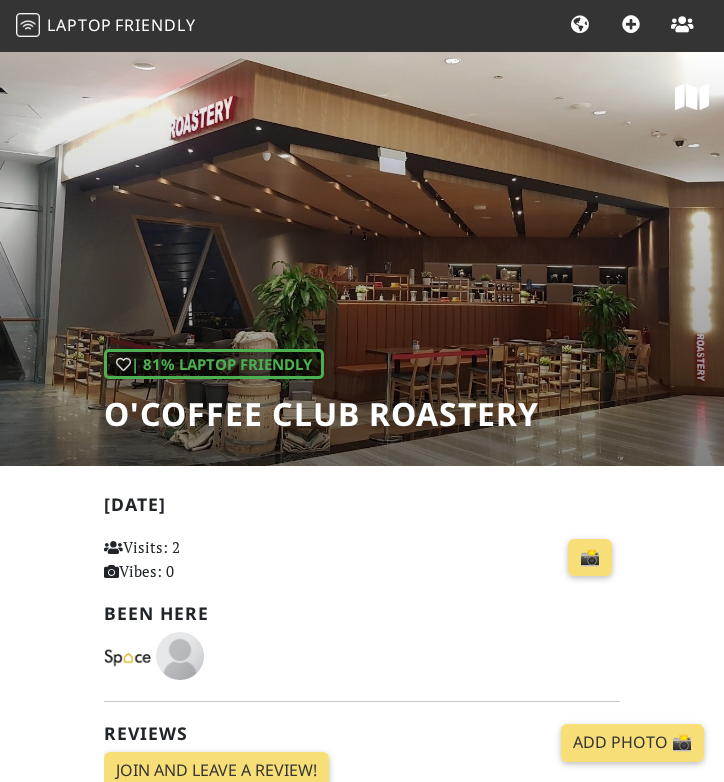 scroll, scrollTop: 0, scrollLeft: 0, axis: both 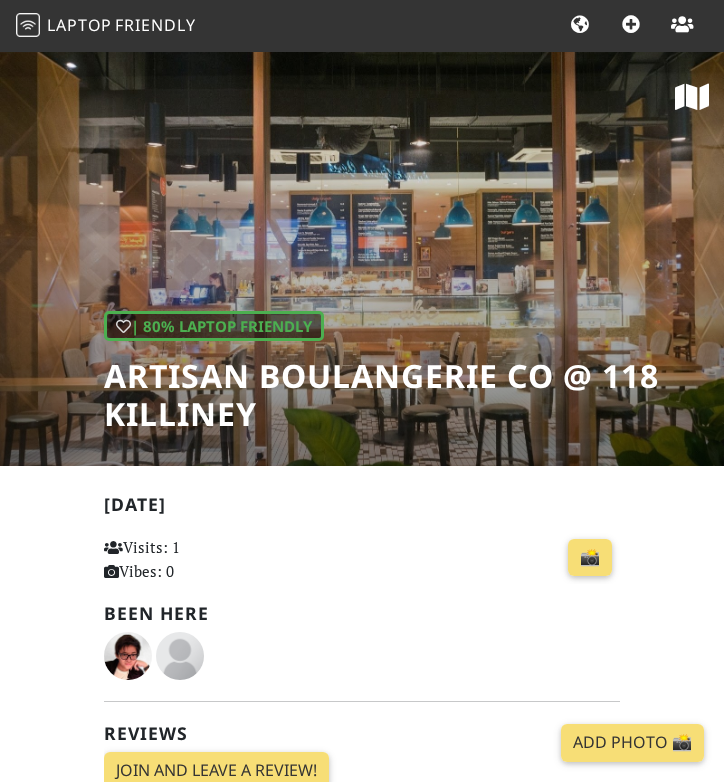click at bounding box center [692, 97] 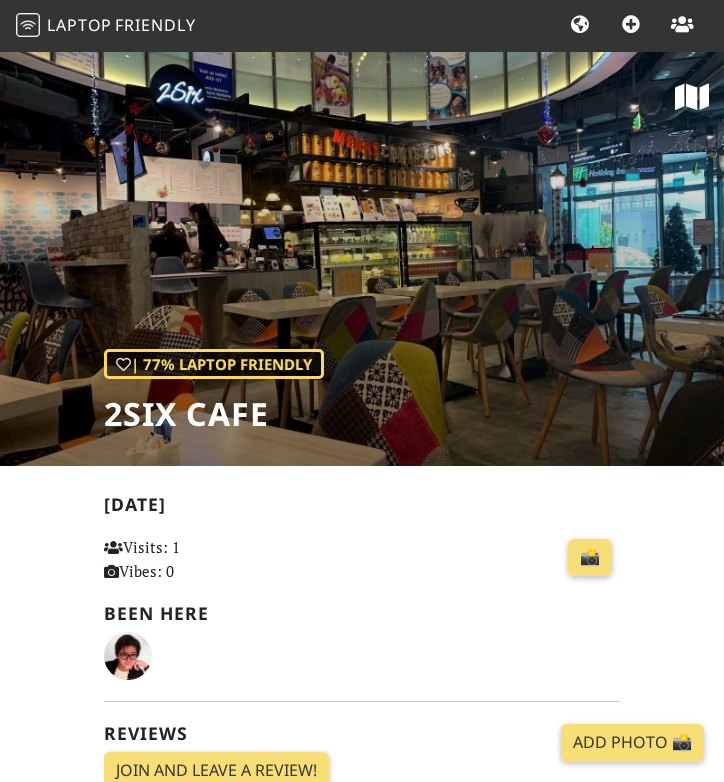 scroll, scrollTop: 41, scrollLeft: 0, axis: vertical 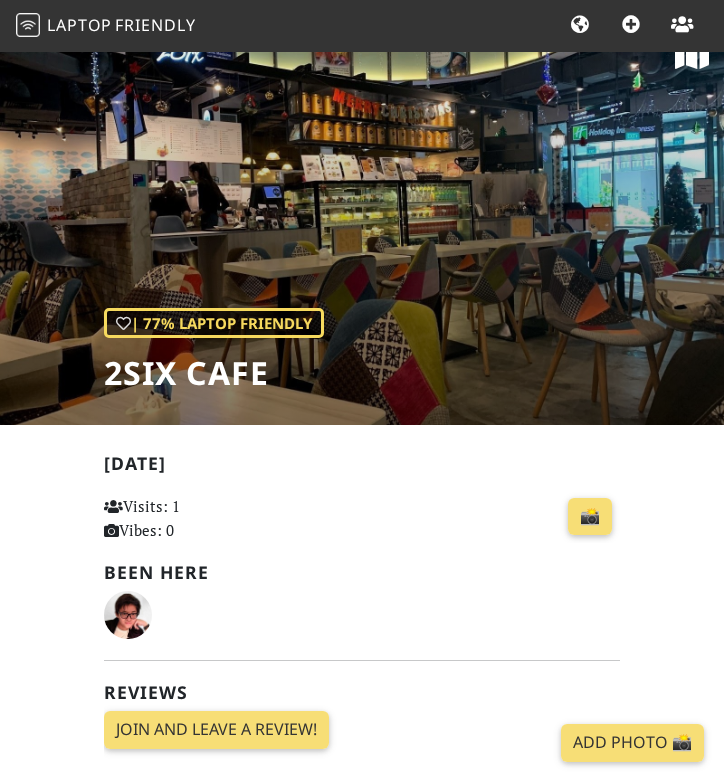 click at bounding box center (692, 56) 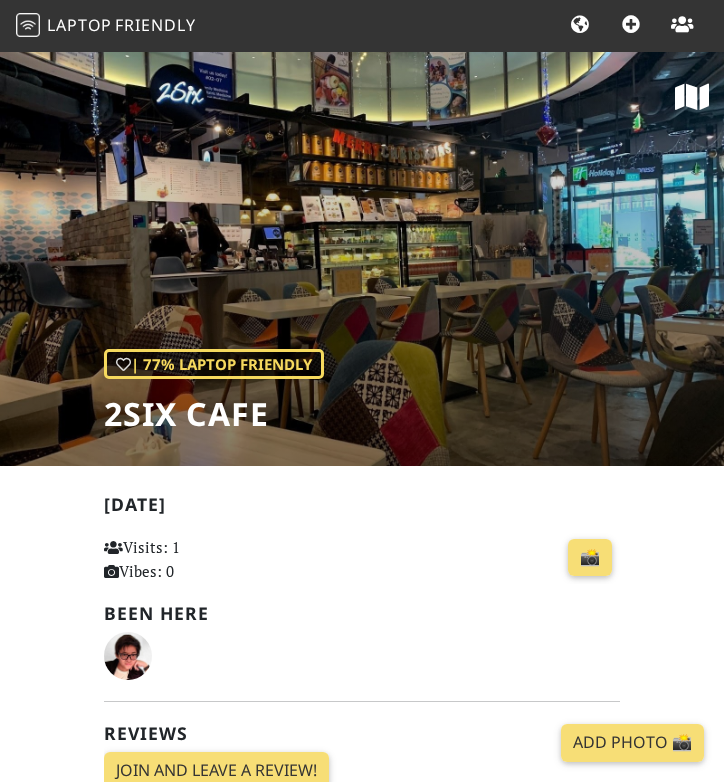 click at bounding box center [692, 97] 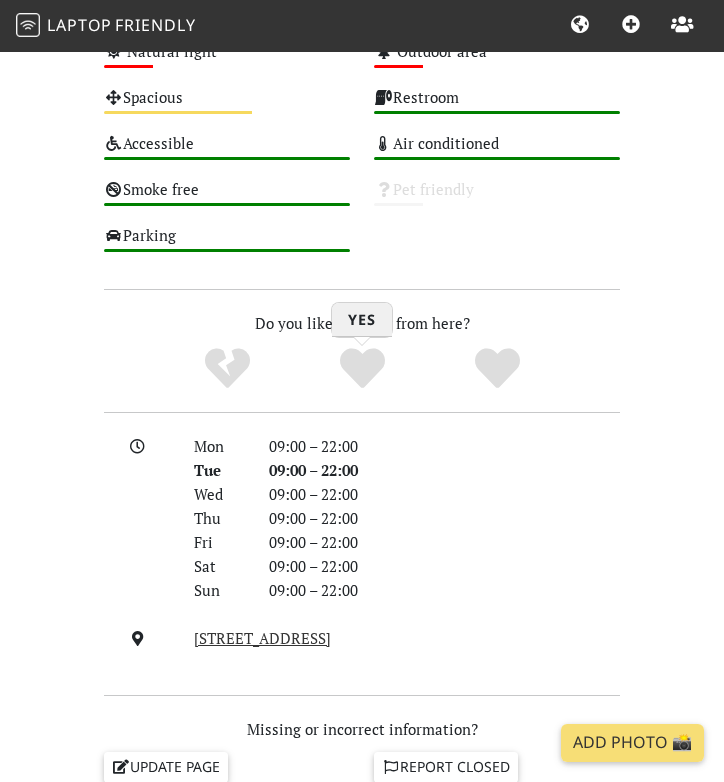 scroll, scrollTop: 1416, scrollLeft: 0, axis: vertical 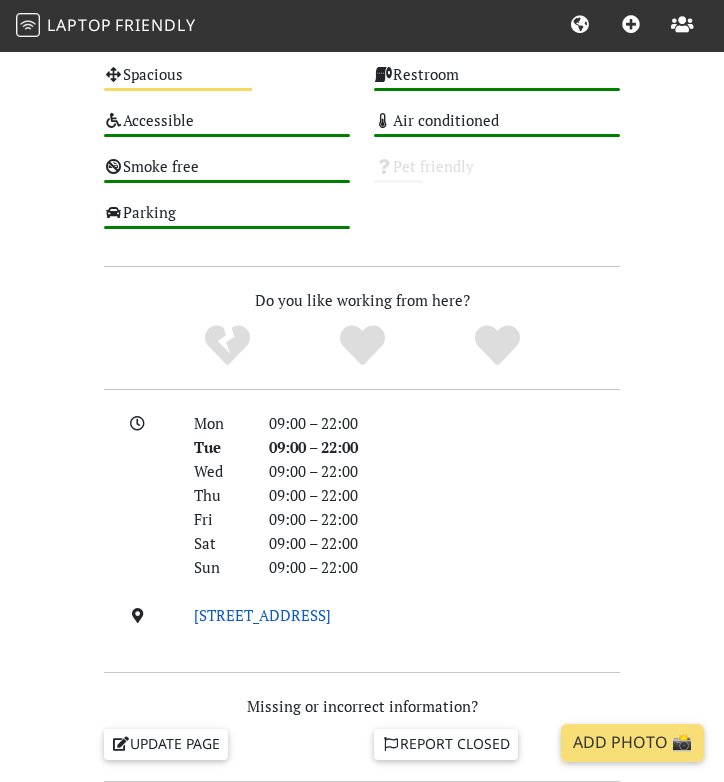 click on "88 E Coast Rd, 423371, Singapore" at bounding box center [262, 615] 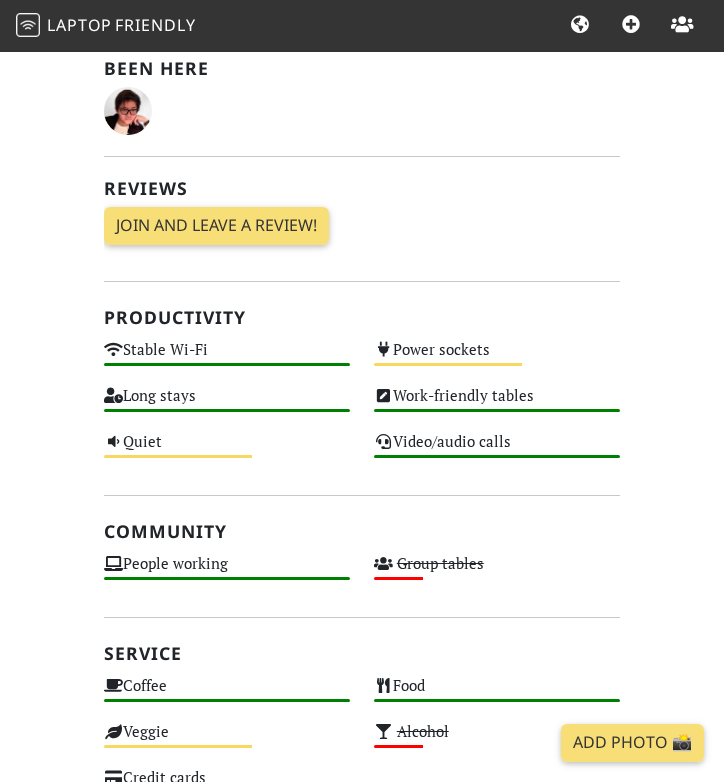 scroll, scrollTop: 0, scrollLeft: 0, axis: both 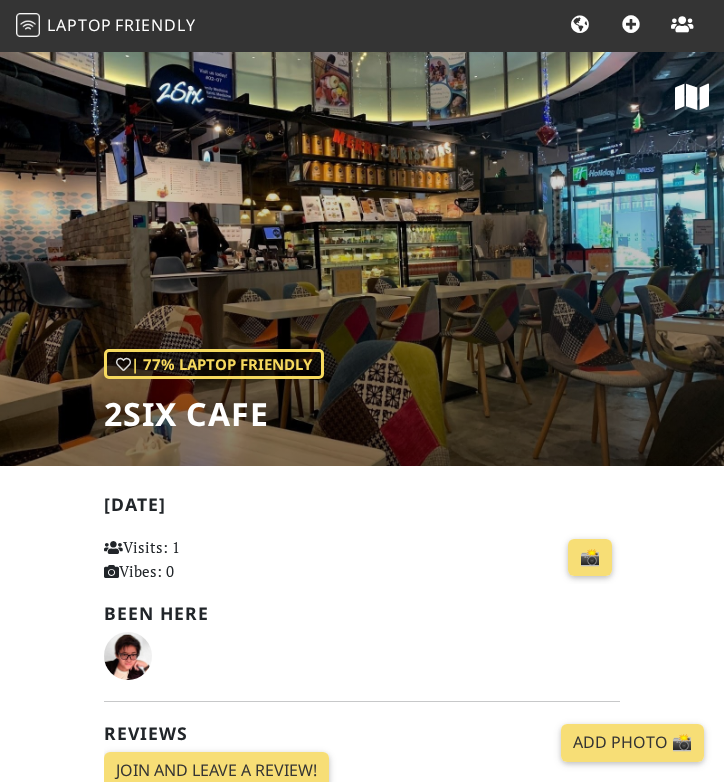 click on "[DATE]" at bounding box center (362, 508) 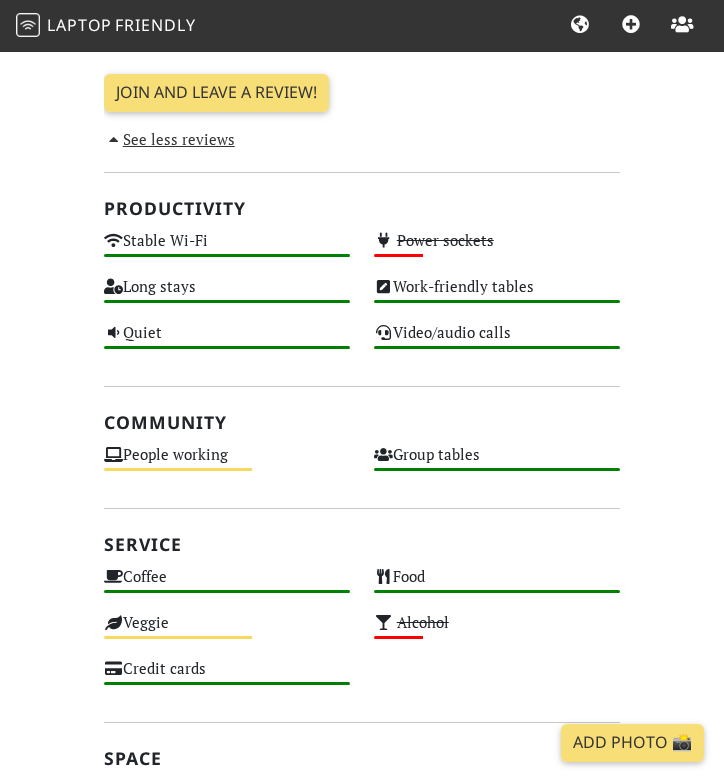 scroll, scrollTop: 865, scrollLeft: 0, axis: vertical 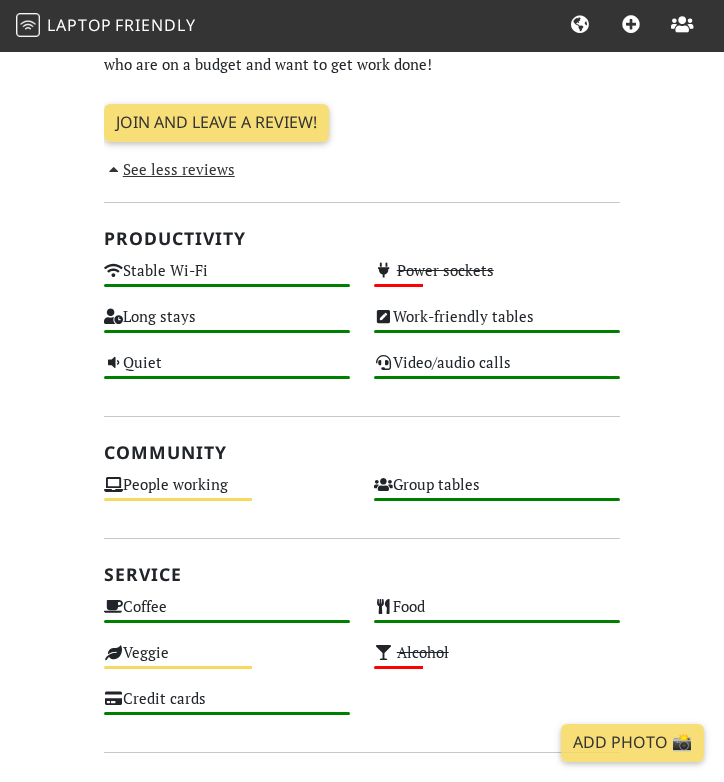 click on "Today
Visits:
4
Vibes:
0
📸
Been here
Reviews
January 16, 2024
A new café that opened in August 2023. Café is very cosy and quiet especially during weekdays. I can easily spend the entire day immersed in my work thanks to the conducive working environment. Food & drinks tastes amazing, students get $2 off. Free wifi is available as well. Highly recommend for those who are on a budget and want to get work done!
See all reviews
Join and leave a review!
See less reviews
Productivity
Stable Wi-Fi
High
Power sockets
Low
Long stays
High
Work-friendly tables
High
Quiet
High
Video/audio calls
High
Community
People working
Medium
Group tables
High
Service
Coffee
High
Food
High
Veggie" at bounding box center [362, 331] 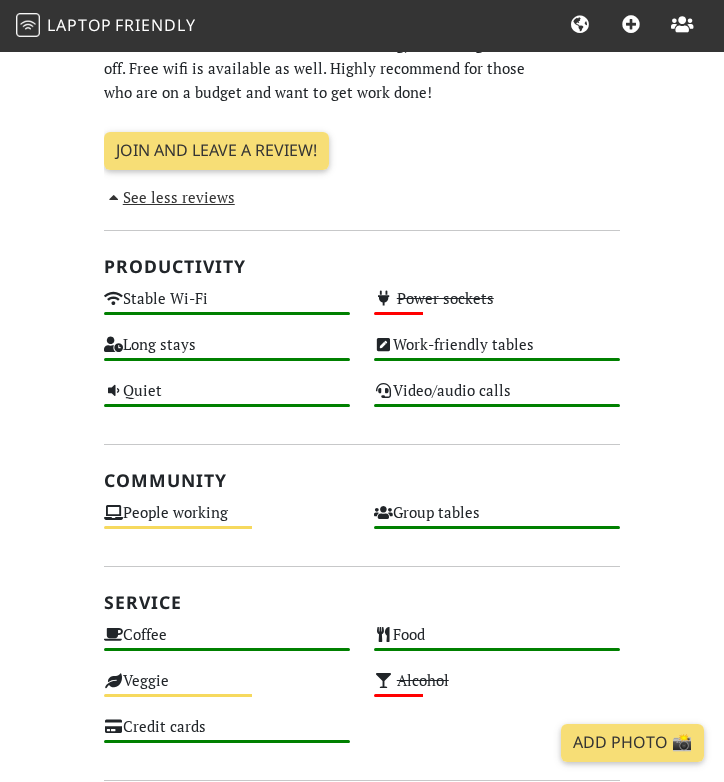 scroll, scrollTop: 839, scrollLeft: 0, axis: vertical 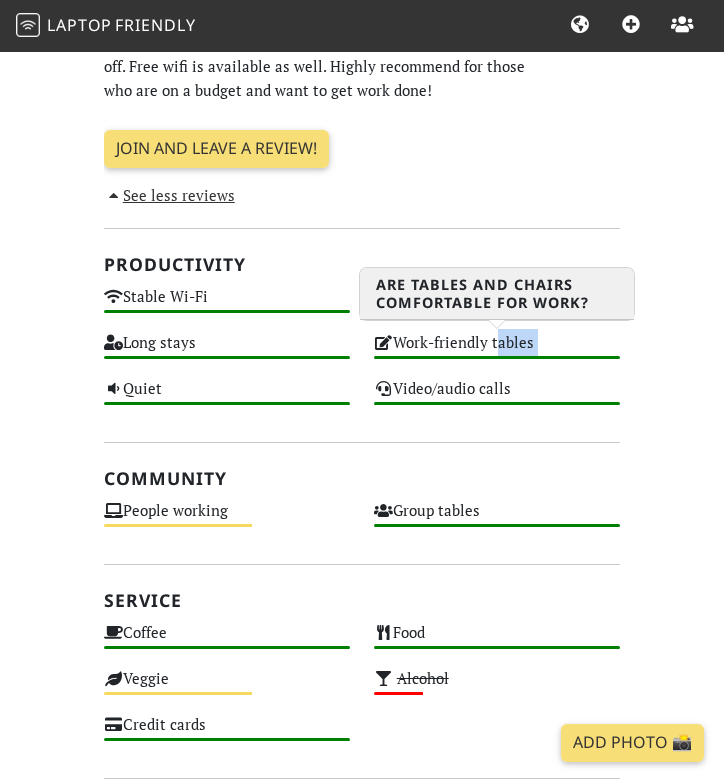 drag, startPoint x: 494, startPoint y: 346, endPoint x: 543, endPoint y: 362, distance: 51.546097 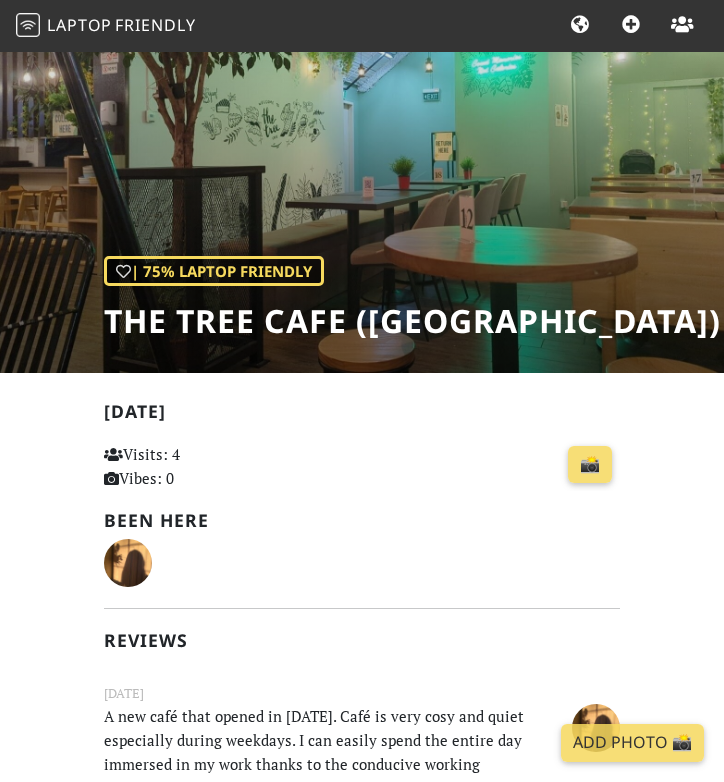 scroll, scrollTop: 0, scrollLeft: 0, axis: both 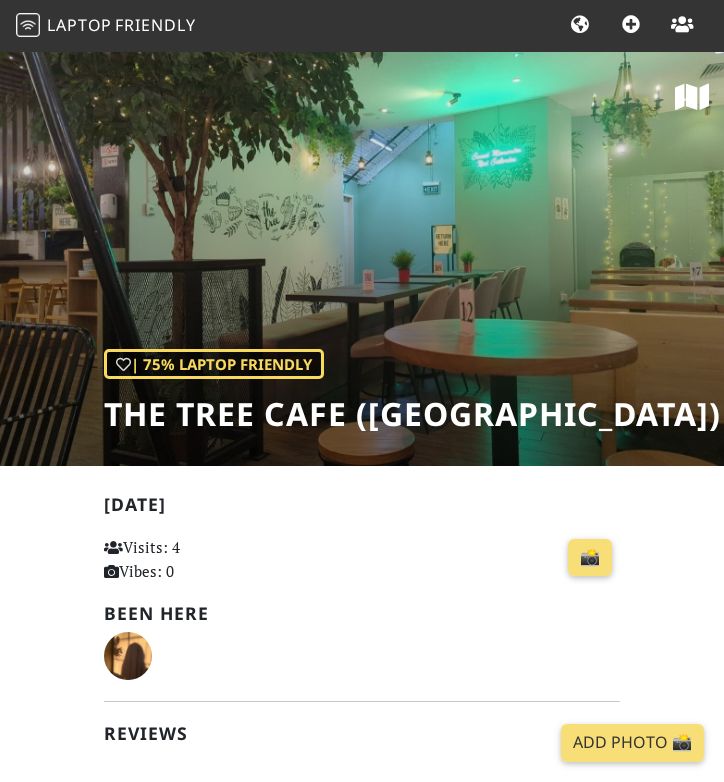click at bounding box center [692, 97] 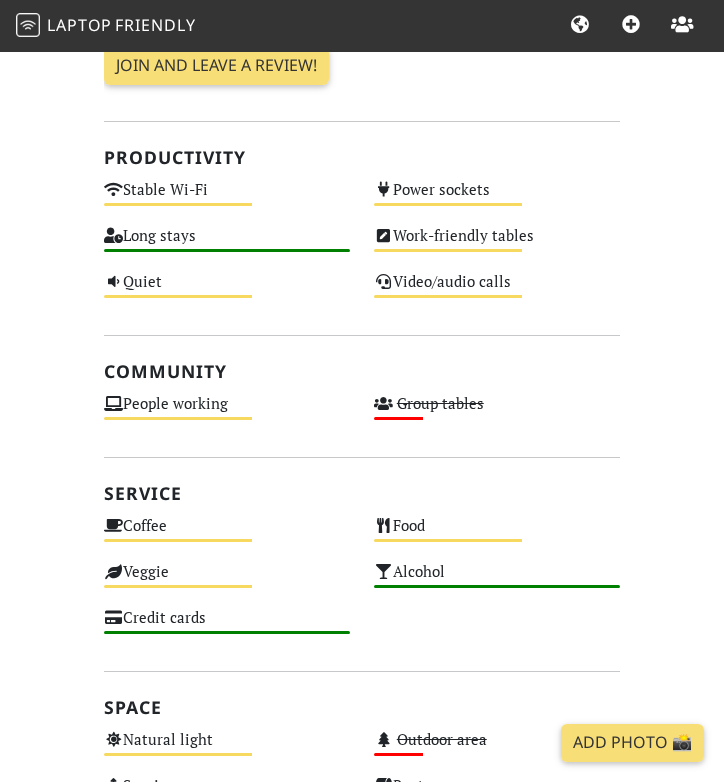 scroll, scrollTop: 700, scrollLeft: 0, axis: vertical 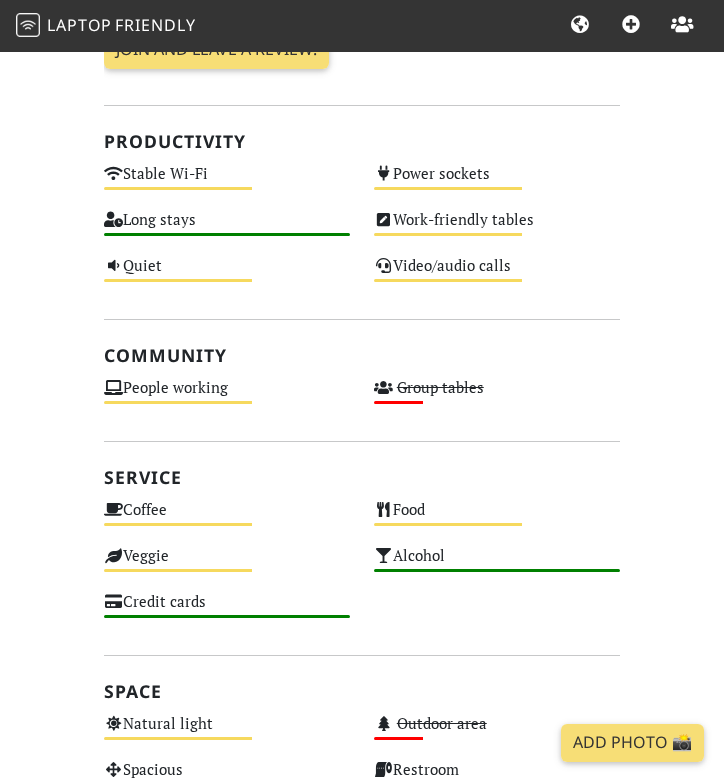 click on "Community" at bounding box center [362, 355] 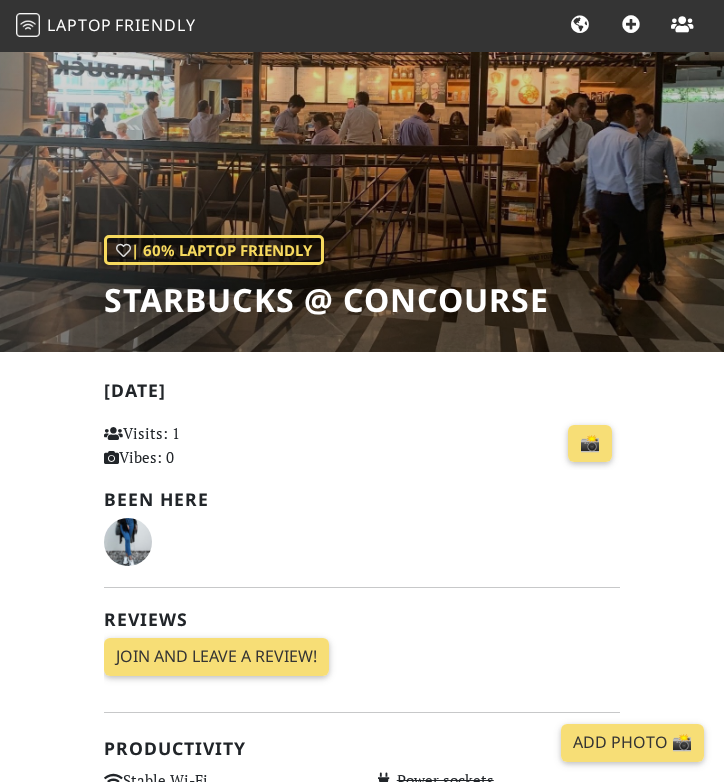 scroll, scrollTop: 0, scrollLeft: 0, axis: both 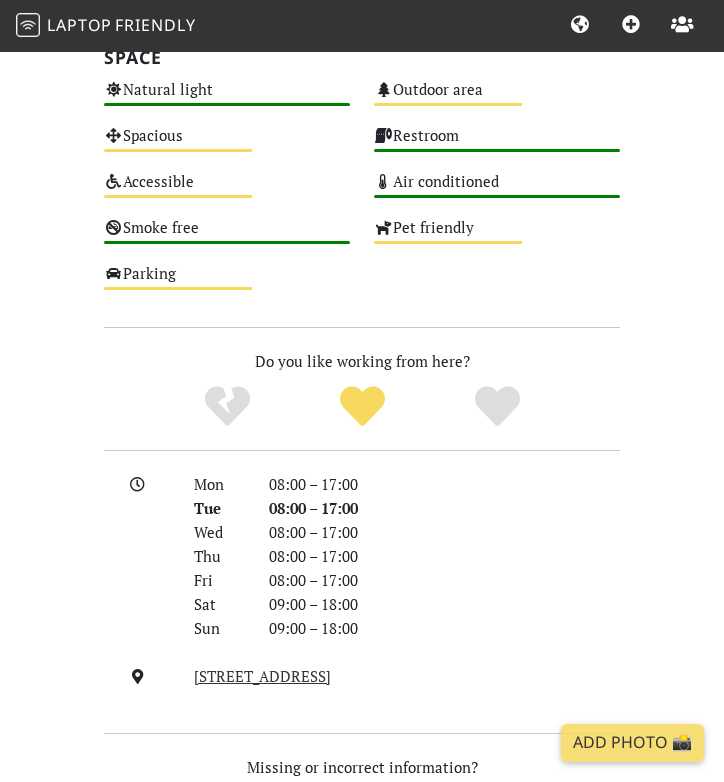 click on "08:00 – 17:00" at bounding box center [444, 532] 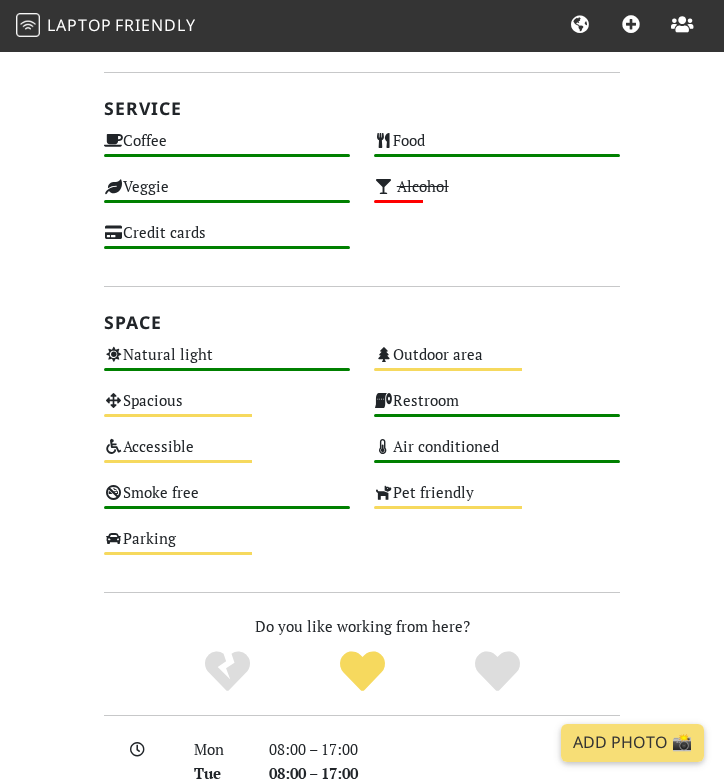 click on "[DATE]
Visits:
1
Vibes:
0
📸
Been here
Reviews
Join and leave a review!
Join and leave a review!
See less reviews
Productivity
Stable Wi-Fi
Medium
Power sockets
Medium
Long stays
Medium
Work-friendly tables
Medium
Quiet
Medium
Video/audio calls
Medium
Community
People working
Medium
Group tables
Medium
Service
Coffee
High
Food
High
[GEOGRAPHIC_DATA]
High
Alcohol
Low
Credit cards
High
Space
Natural light
High
Outdoor area
Medium
Spacious
Medium
Restroom
High
Accessible
Medium
Air conditioned
High
Smoke free
High
Pet friendly" at bounding box center (362, 276) 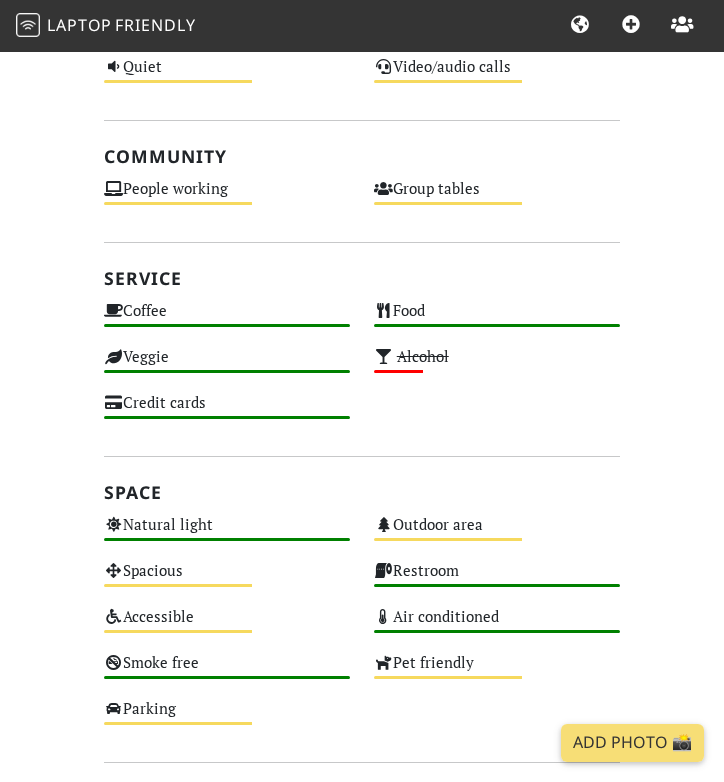 scroll, scrollTop: 914, scrollLeft: 0, axis: vertical 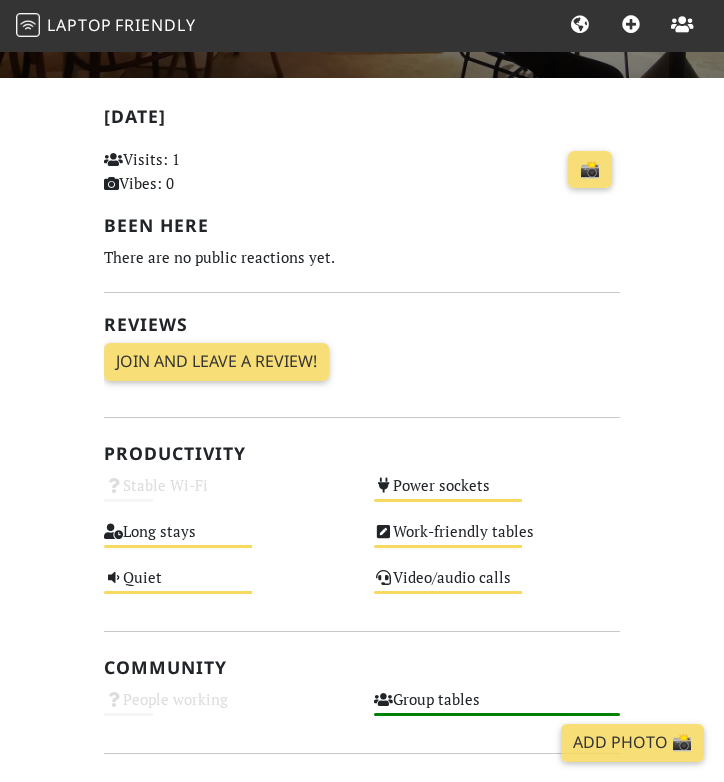 click on "Productivity" at bounding box center (362, 455) 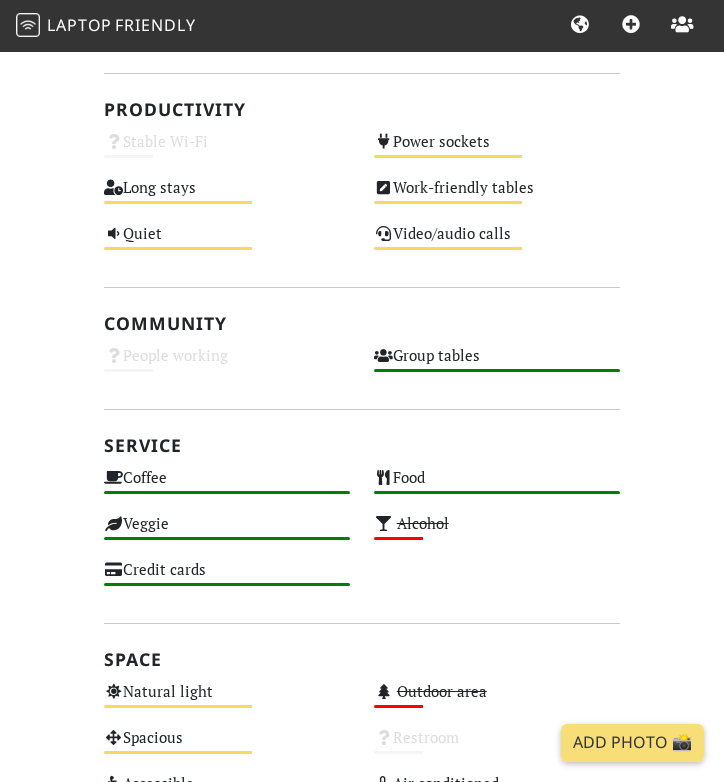 click on "Today
Visits:
1
Vibes:
0
📸
Been here
There are no public reactions yet.
Reviews
Join and leave a review!
Join and leave a review!
See less reviews
Productivity
Stable Wi-Fi
Unknown
Power sockets
Medium
Long stays
Medium
Work-friendly tables
Medium
Quiet
Medium
Video/audio calls
Medium
Community
People working
Unknown
Group tables
High
Service
Coffee
High
Food
High
Veggie
High
Alcohol
Low
Credit cards
High
Space
Natural light
Medium
Outdoor area
Low
Spacious
Medium
Restroom
Unknown
Accessible
Medium
Air conditioned
High
Smoke free" at bounding box center [362, 624] 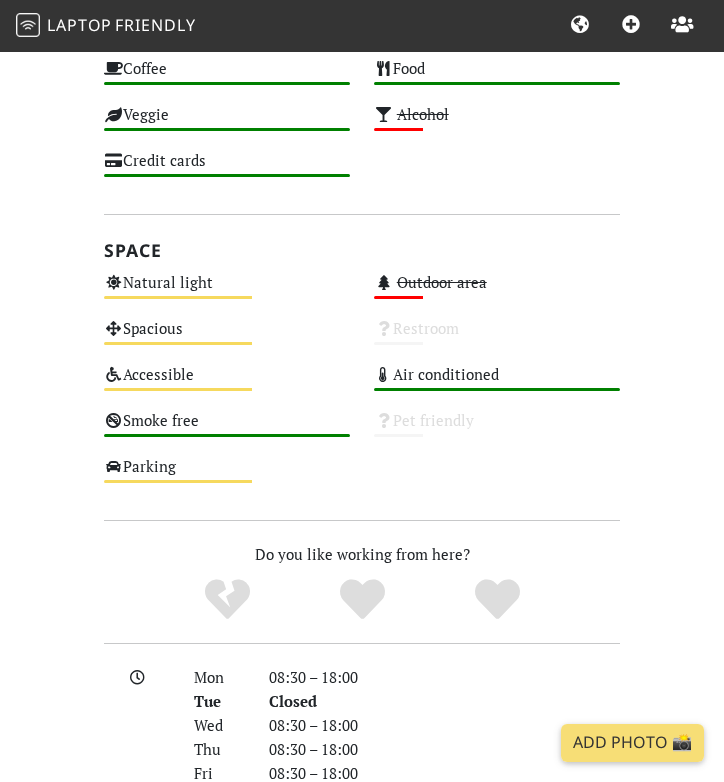 scroll, scrollTop: 1142, scrollLeft: 0, axis: vertical 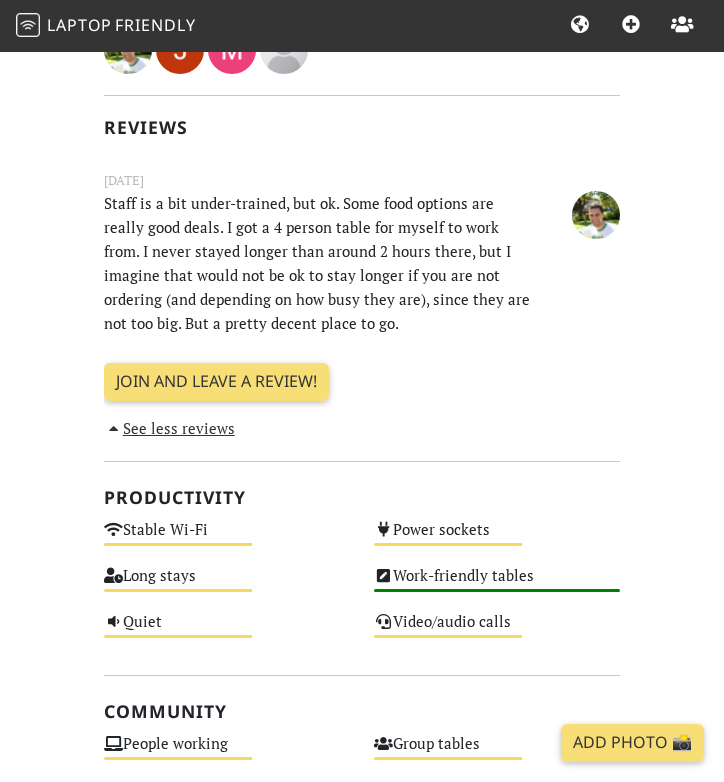 click on "Staff is a bit under-trained, but ok. Some food options are really good deals. I got a 4 person table for myself to work from. I never stayed longer than around 2 hours there, but I imagine that would not be ok to stay longer if you are not ordering (and depending on how busy they are), since they are not too big.
But a pretty decent place to go." at bounding box center (317, 263) 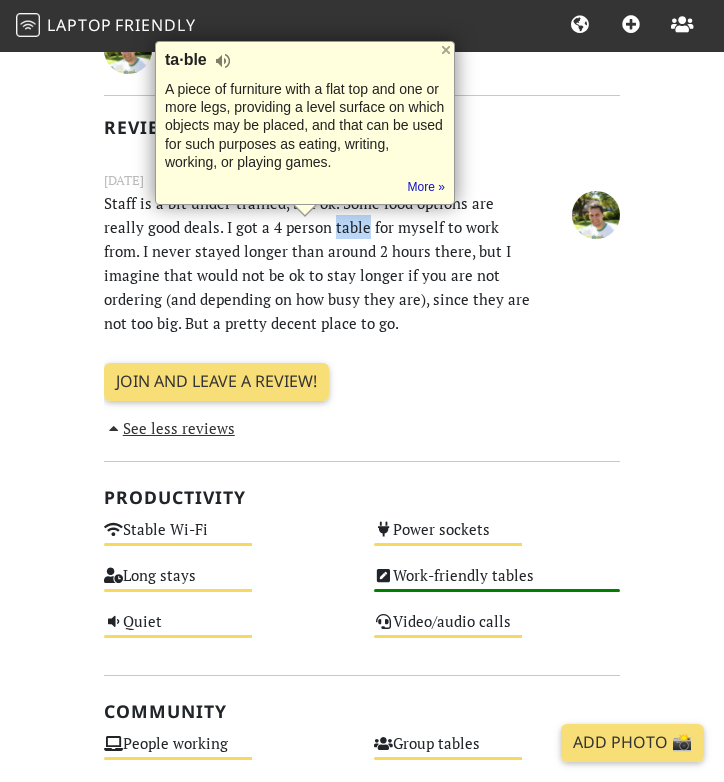 click on "Staff is a bit under-trained, but ok. Some food options are really good deals. I got a 4 person table for myself to work from. I never stayed longer than around 2 hours there, but I imagine that would not be ok to stay longer if you are not ordering (and depending on how busy they are), since they are not too big.
But a pretty decent place to go." at bounding box center [317, 263] 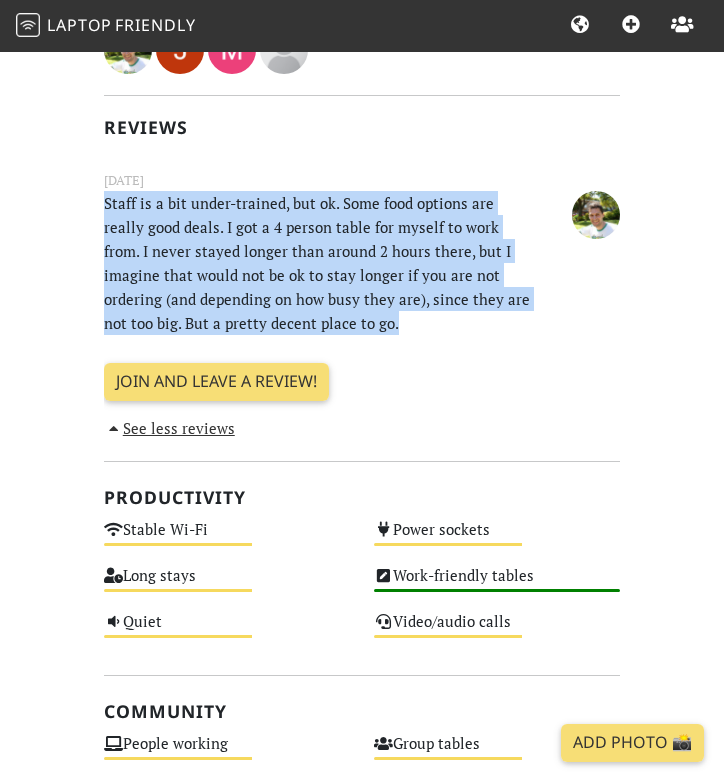 click on "Staff is a bit under-trained, but ok. Some food options are really good deals. I got a 4 person table for myself to work from. I never stayed longer than around 2 hours there, but I imagine that would not be ok to stay longer if you are not ordering (and depending on how busy they are), since they are not too big.
But a pretty decent place to go." at bounding box center [317, 263] 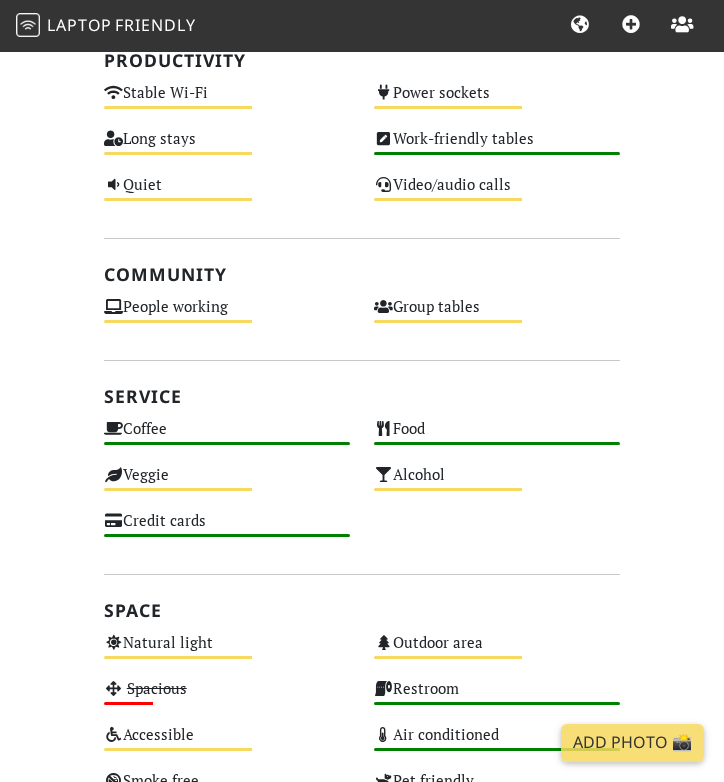 scroll, scrollTop: 1046, scrollLeft: 0, axis: vertical 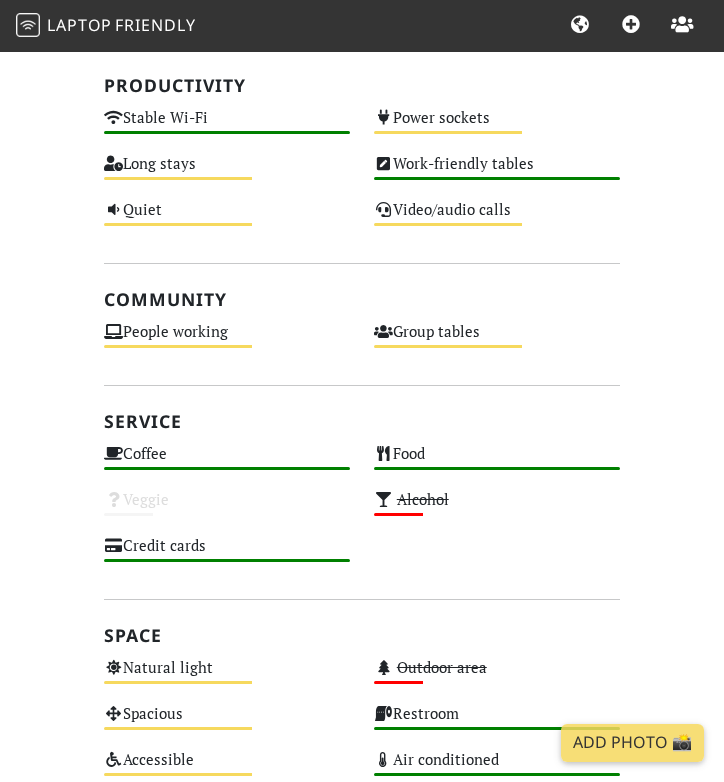 click on "Today
Visits:
1
Vibes:
0
📸
Been here
Reviews
March 09, 2021
Very good!
See all reviews
Join and leave a review!
See less reviews
Productivity
Stable Wi-Fi
High
Power sockets
Medium
Long stays
Medium
Work-friendly tables
High
Quiet
Medium
Video/audio calls
Medium
Community
People working
Medium
Group tables
Medium
Service
Coffee
High
Food
High
Veggie
Unknown
Alcohol
Low
Credit cards
High
Space
Natural light
Medium
Outdoor area
Low
Spacious
Medium
Restroom
High
Accessible
Medium
Air conditioned
High
Smoke free" at bounding box center (362, 518) 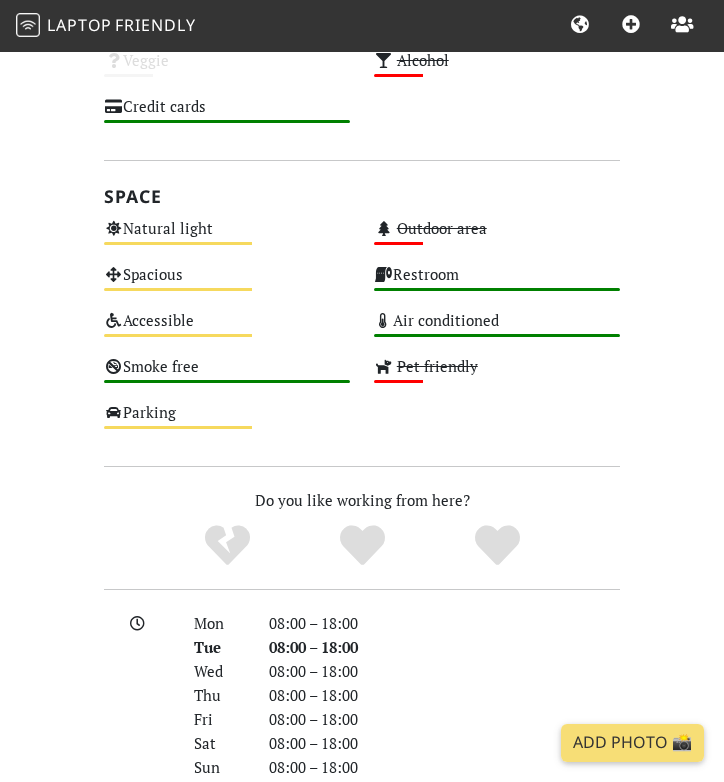 scroll, scrollTop: 1360, scrollLeft: 0, axis: vertical 